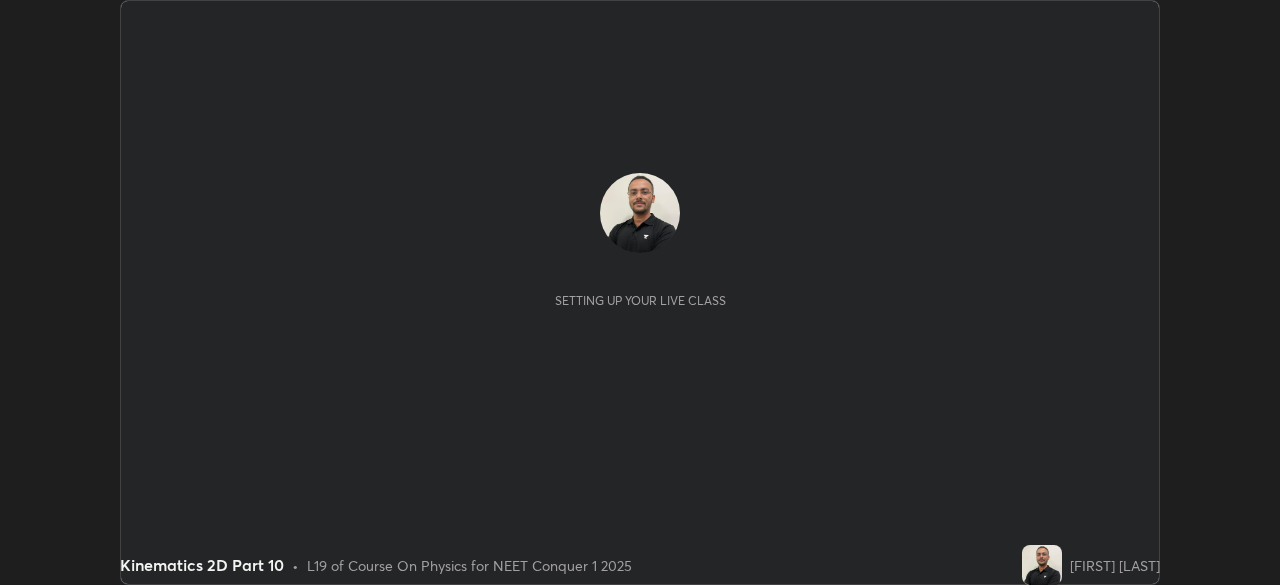 scroll, scrollTop: 0, scrollLeft: 0, axis: both 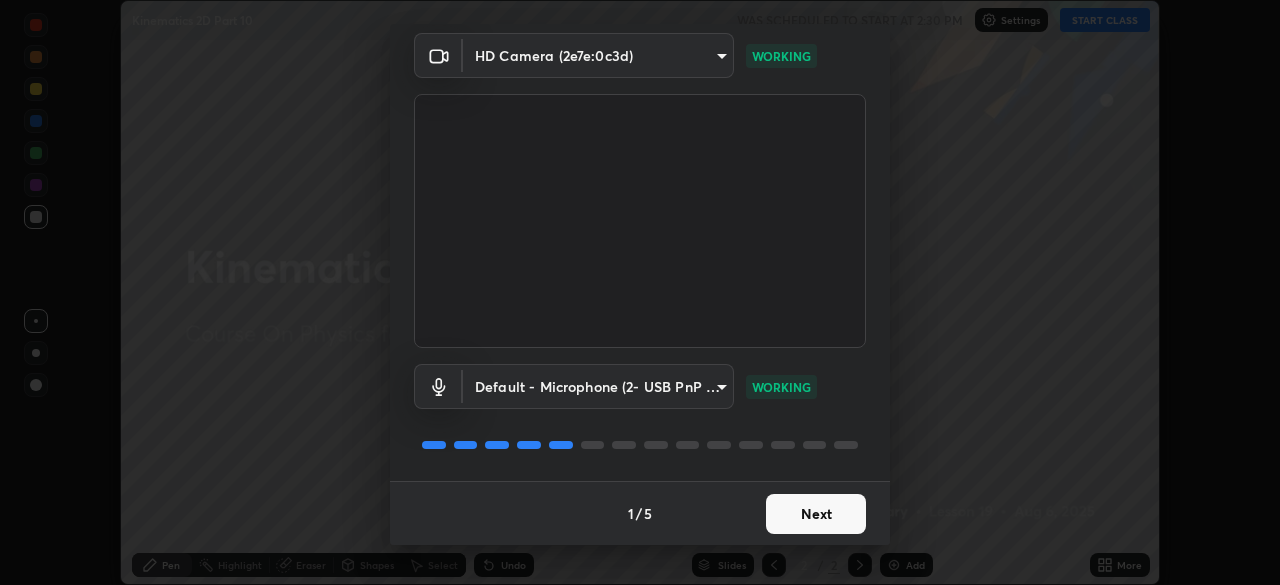 click on "Next" at bounding box center [816, 514] 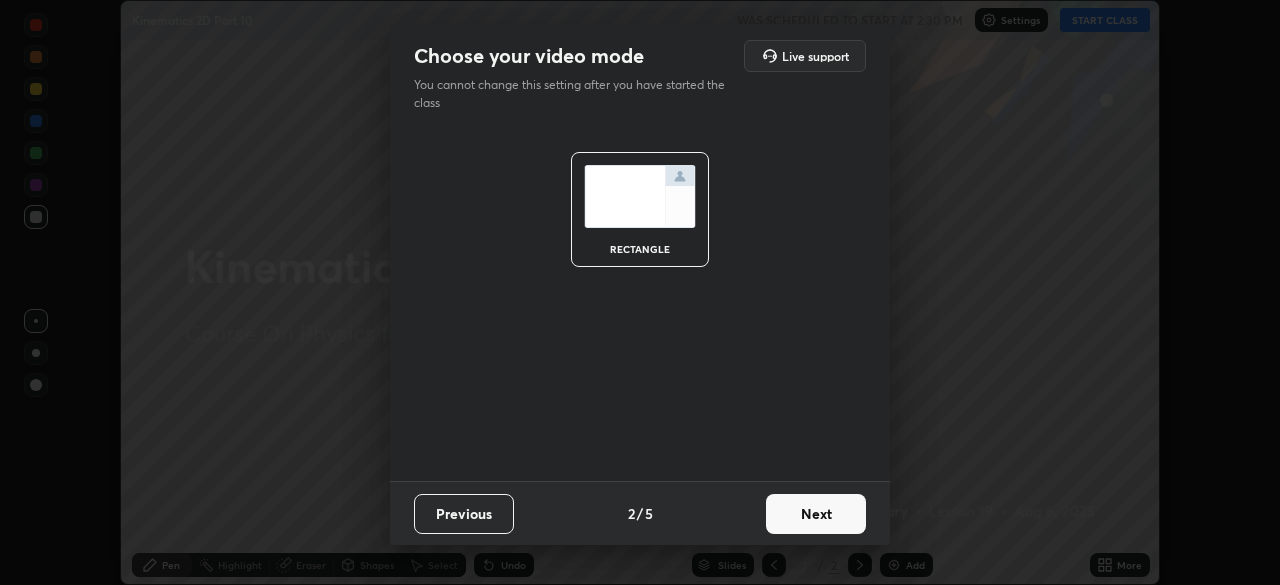 scroll, scrollTop: 0, scrollLeft: 0, axis: both 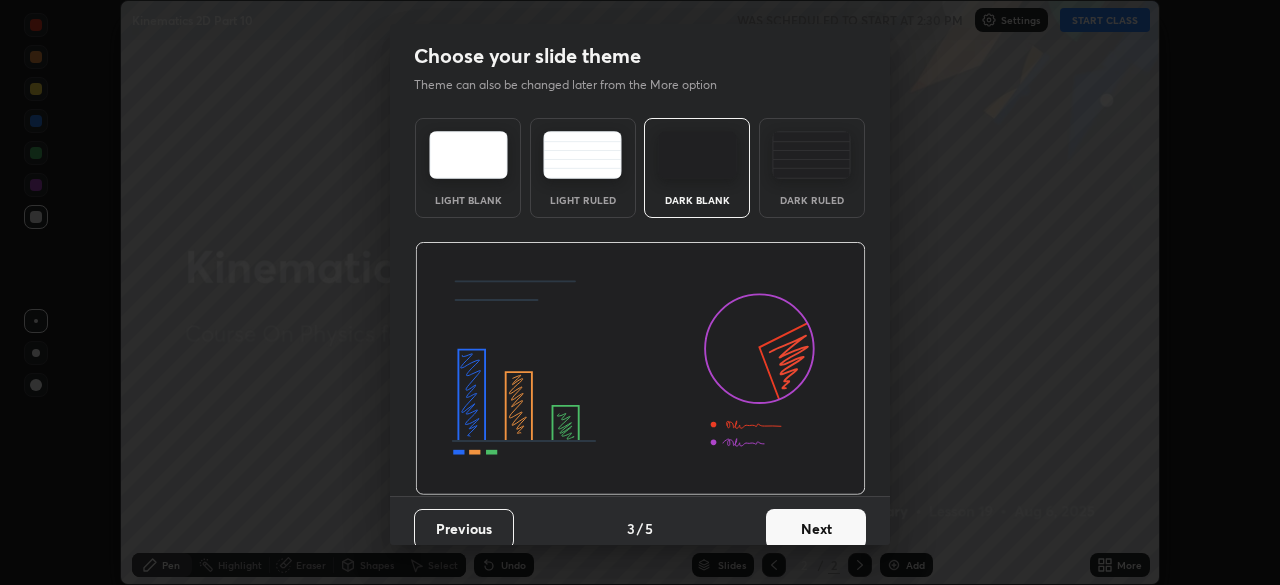 click on "Next" at bounding box center (816, 529) 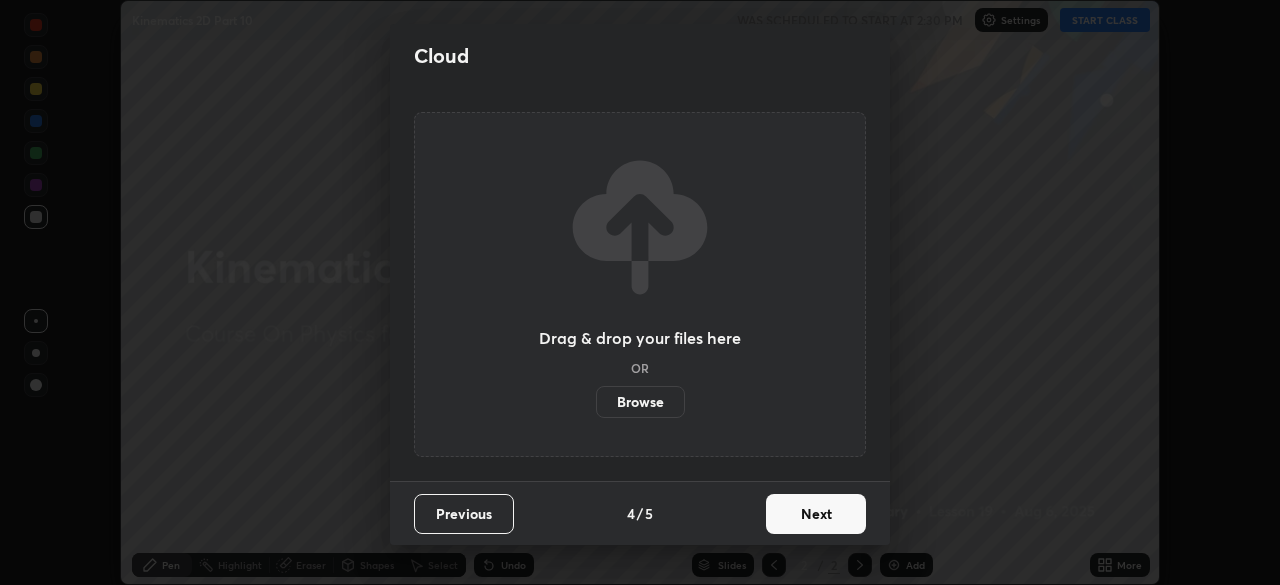 click on "Next" at bounding box center (816, 514) 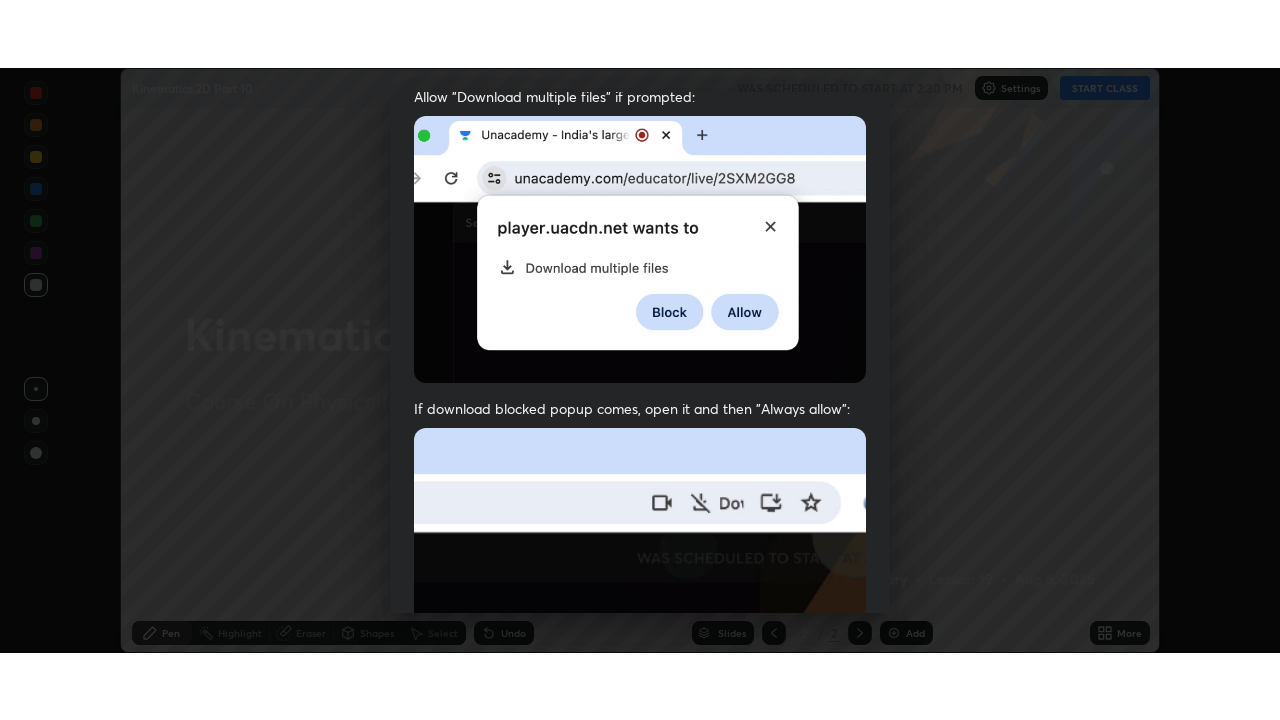 scroll, scrollTop: 479, scrollLeft: 0, axis: vertical 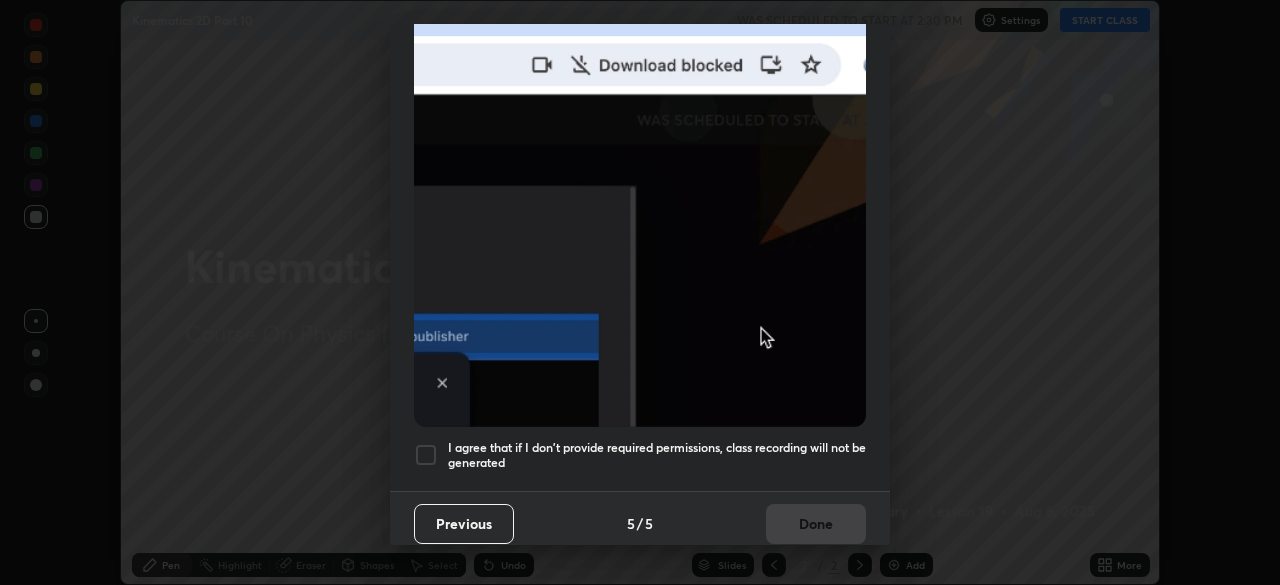 click on "I agree that if I don't provide required permissions, class recording will not be generated" at bounding box center (657, 455) 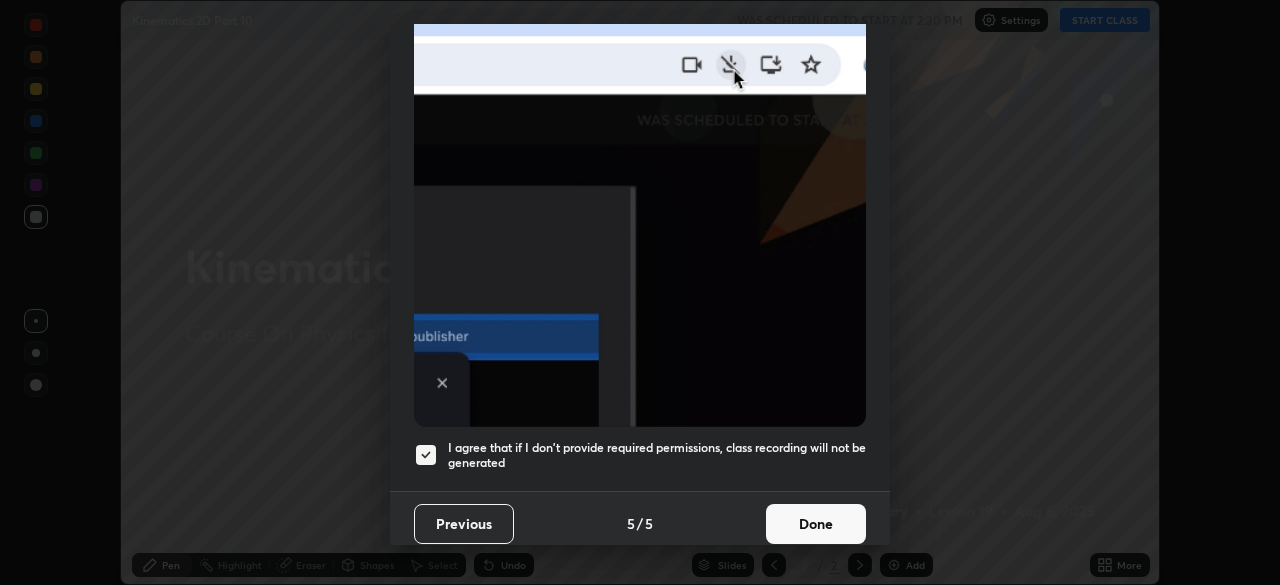 click on "Done" at bounding box center (816, 524) 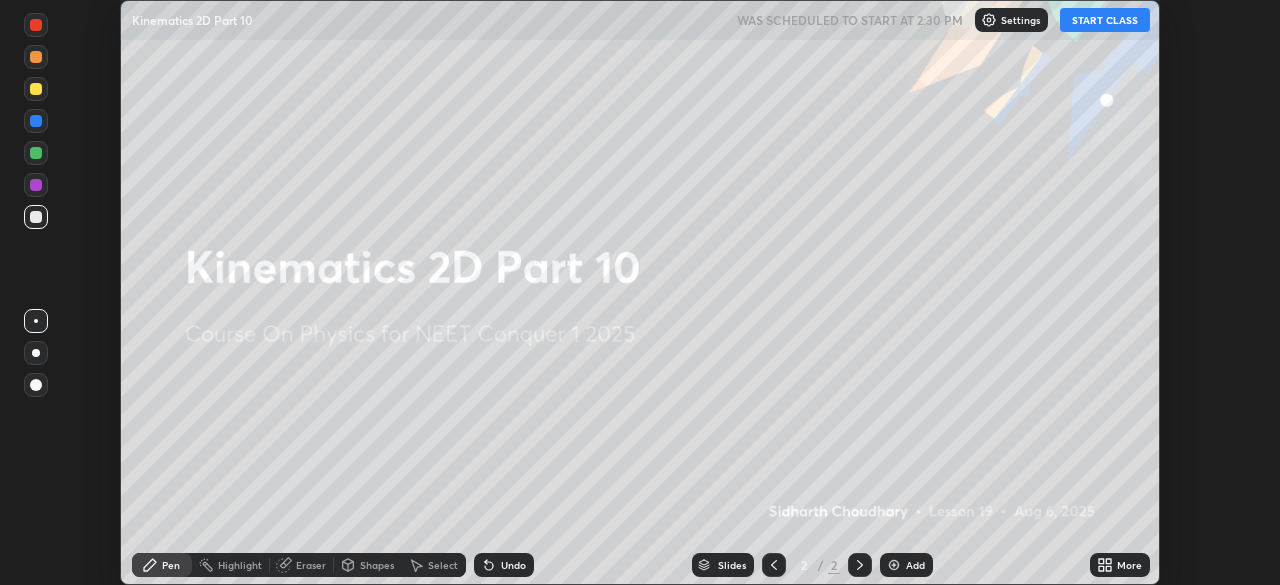 click on "START CLASS" at bounding box center [1105, 20] 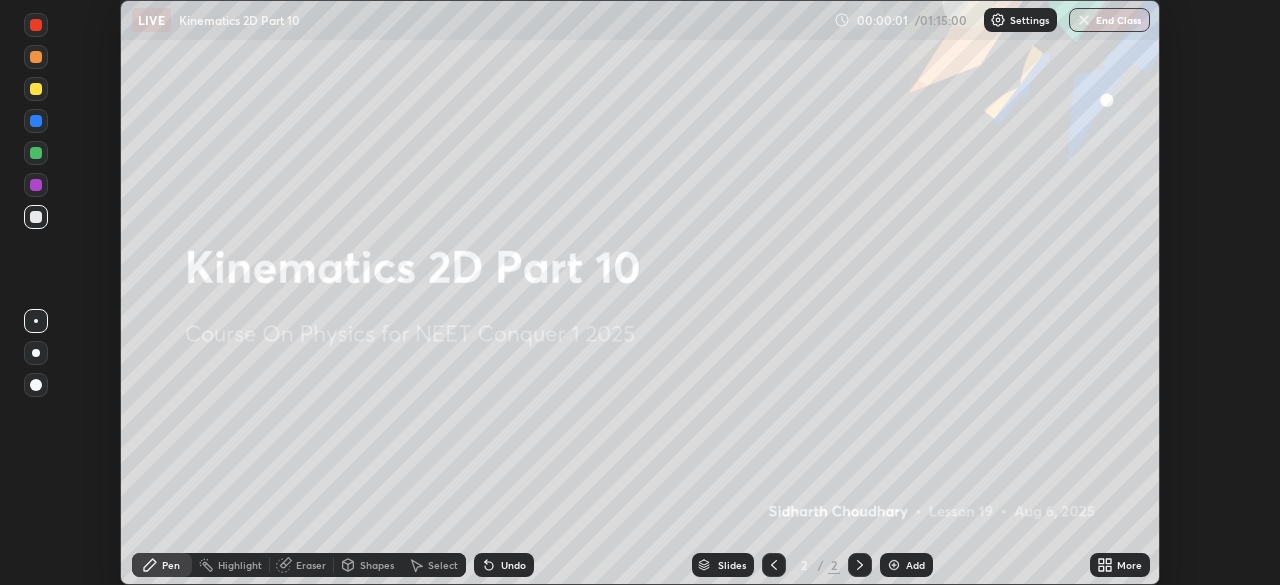 click on "More" at bounding box center (1129, 565) 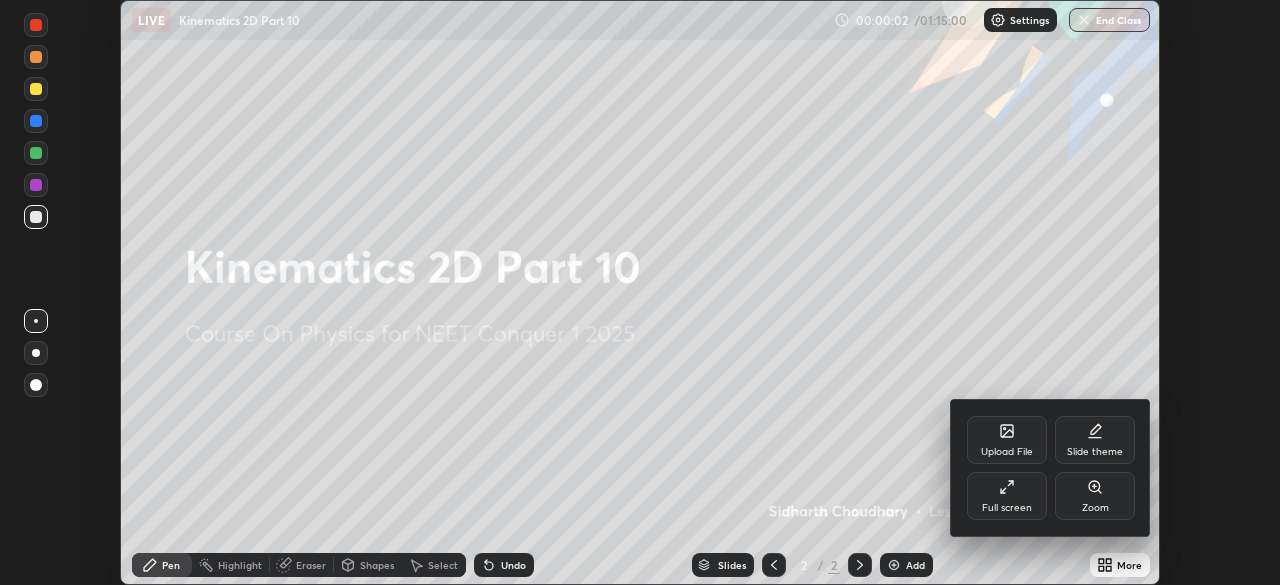 click on "Full screen" at bounding box center (1007, 508) 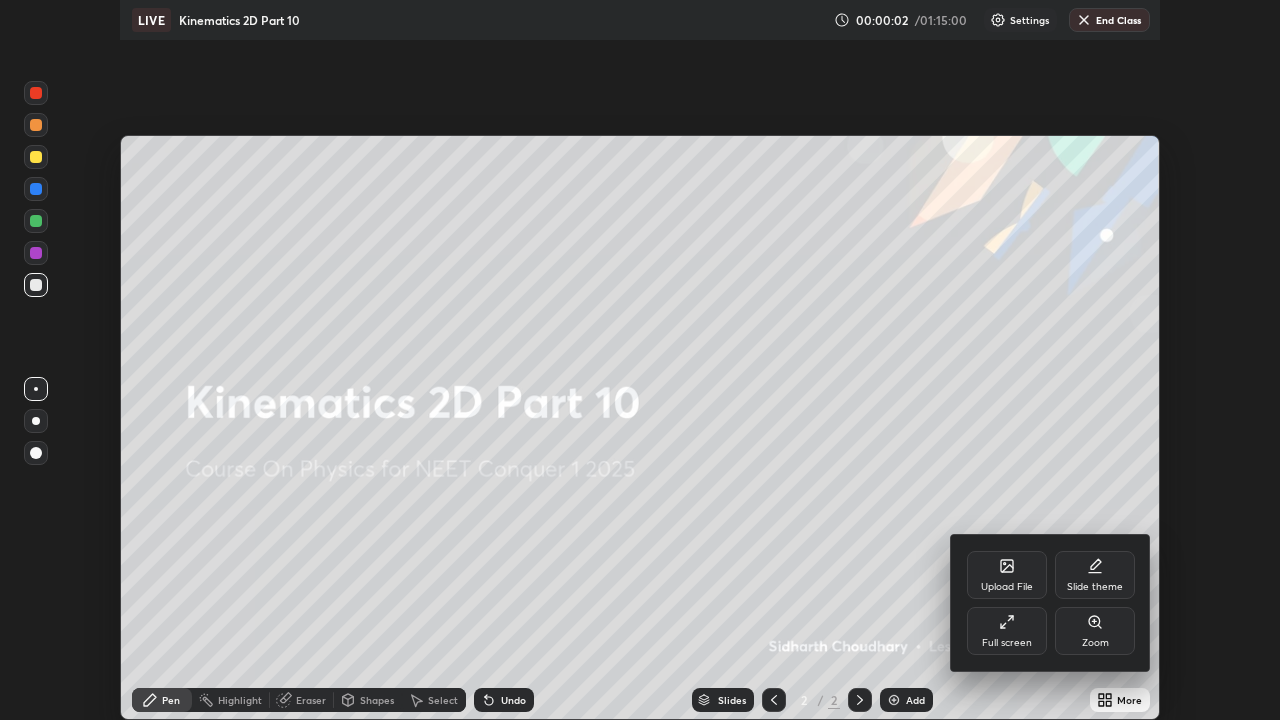scroll, scrollTop: 99280, scrollLeft: 98720, axis: both 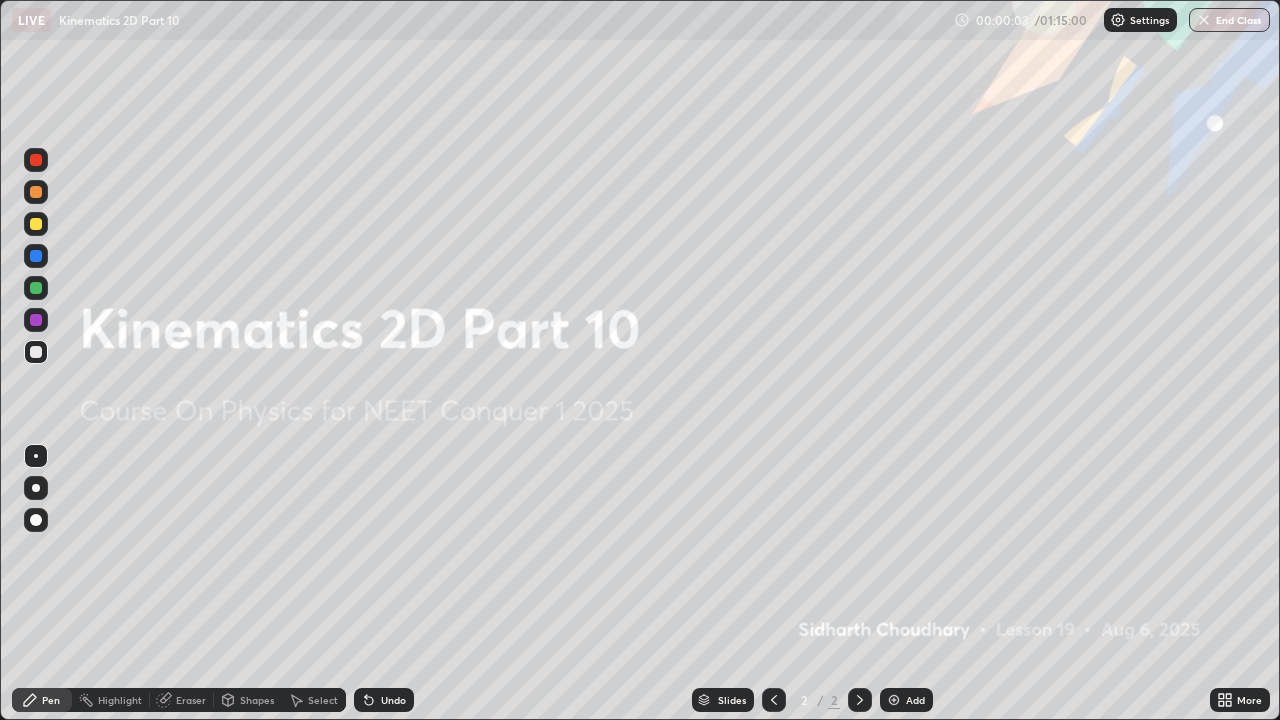 click on "Add" at bounding box center [915, 700] 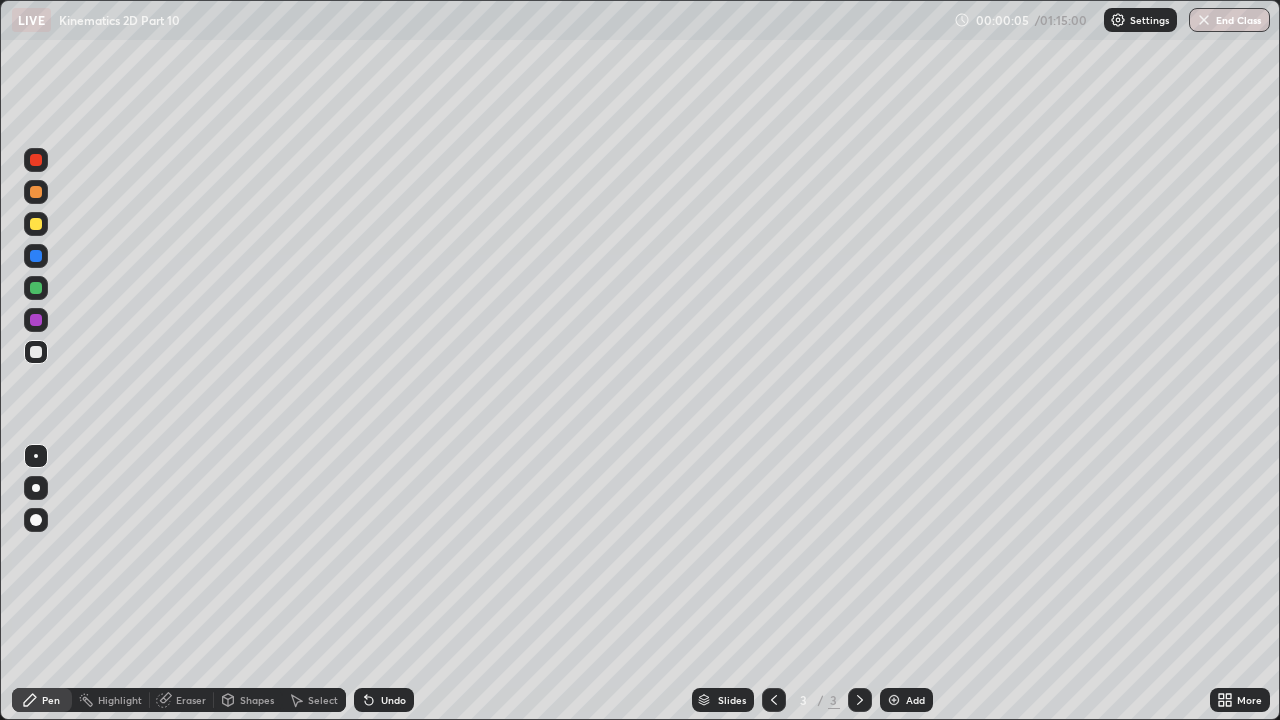 click at bounding box center [36, 488] 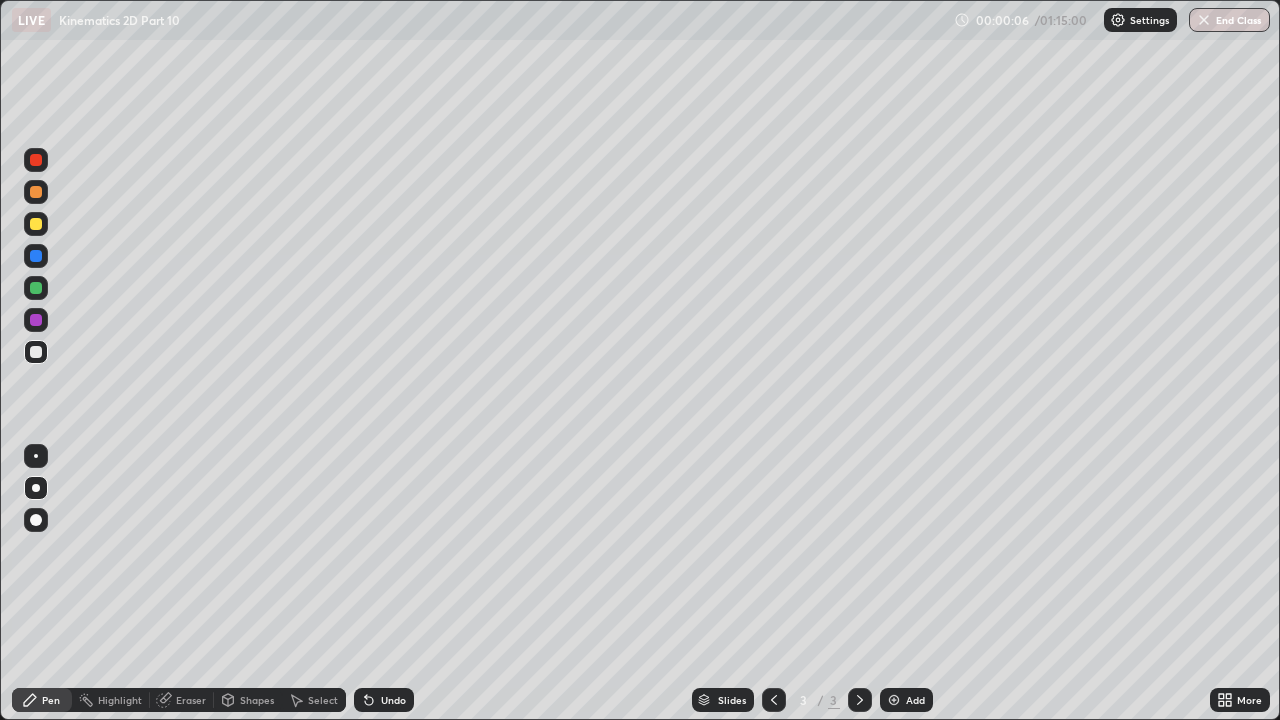 click at bounding box center [36, 352] 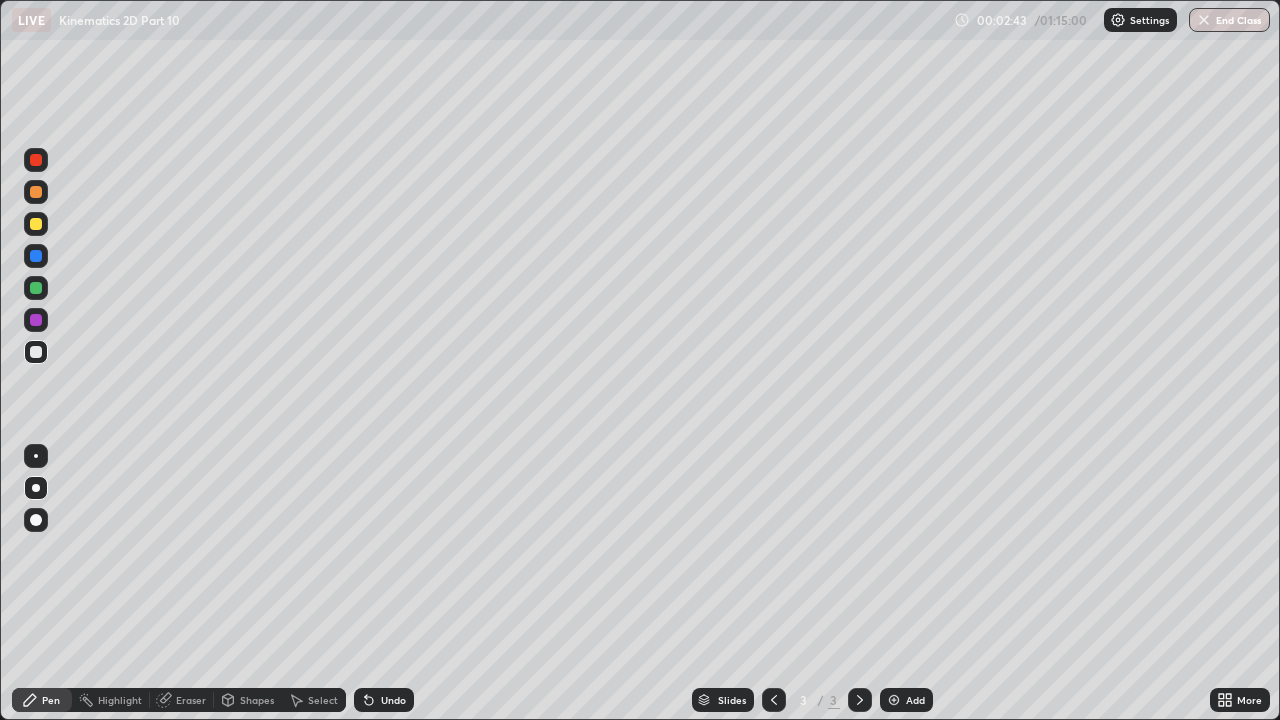 click at bounding box center (36, 224) 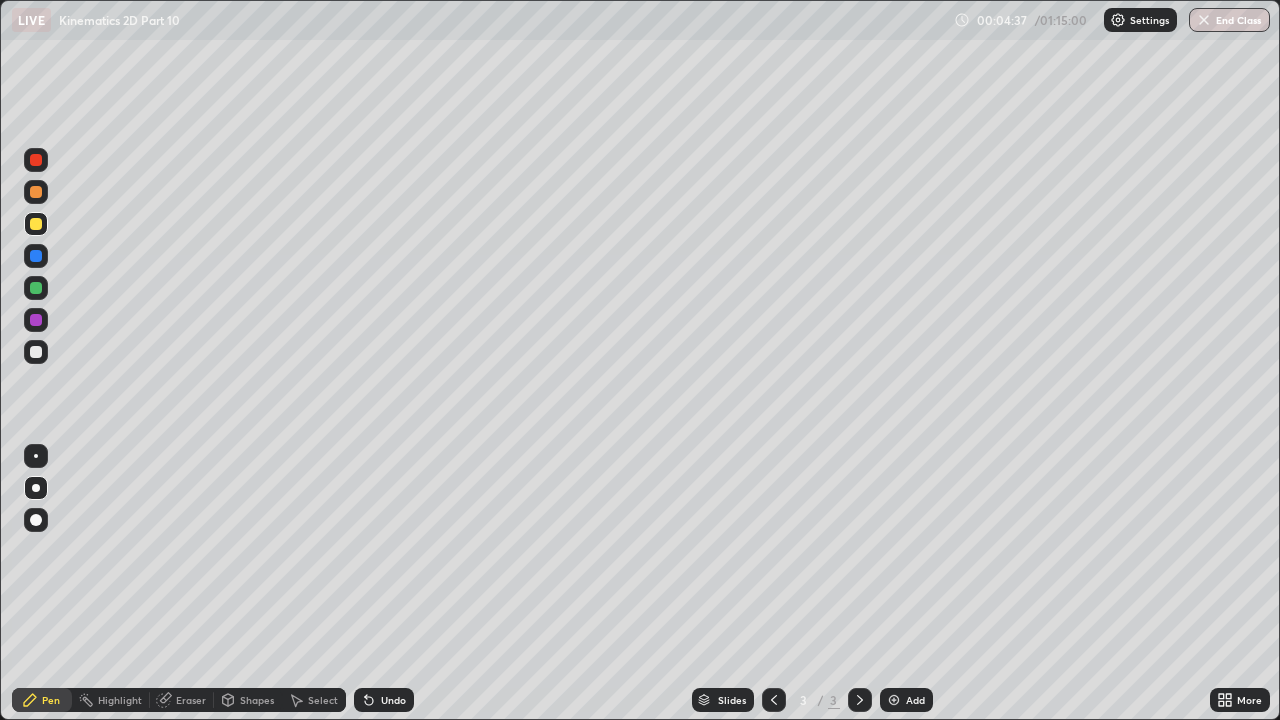 click on "Add" at bounding box center [906, 700] 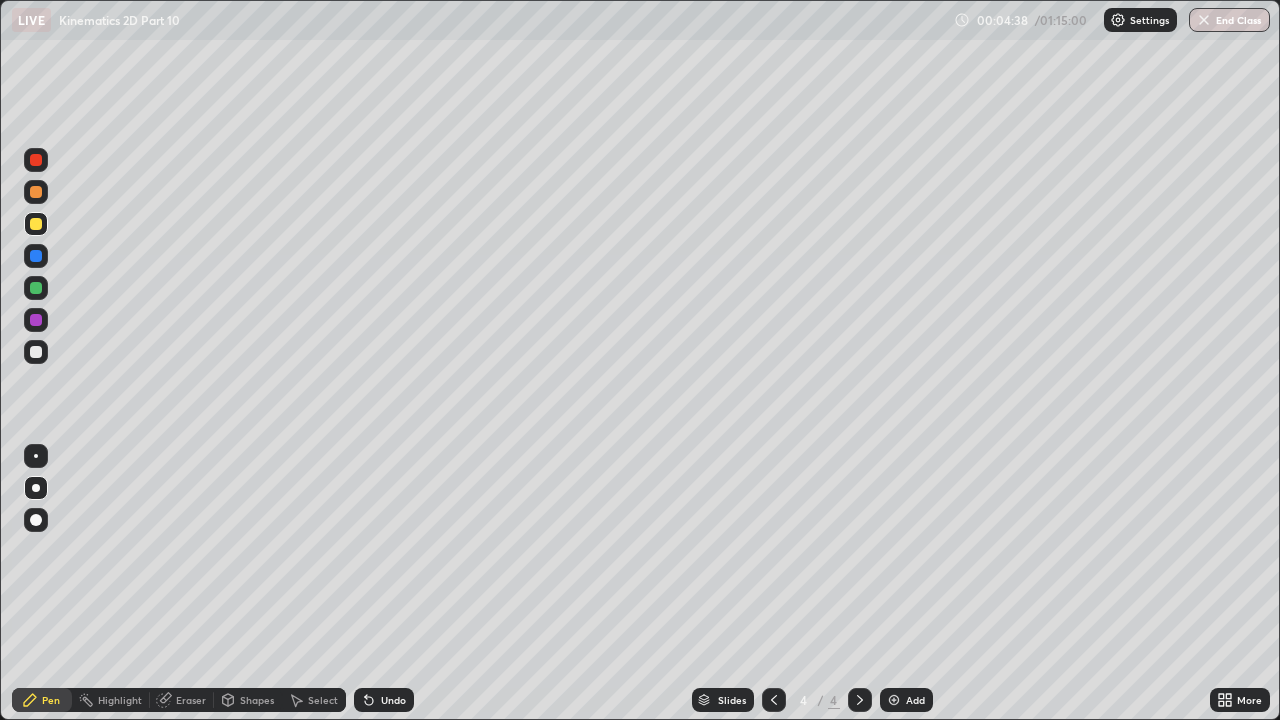 click at bounding box center [36, 352] 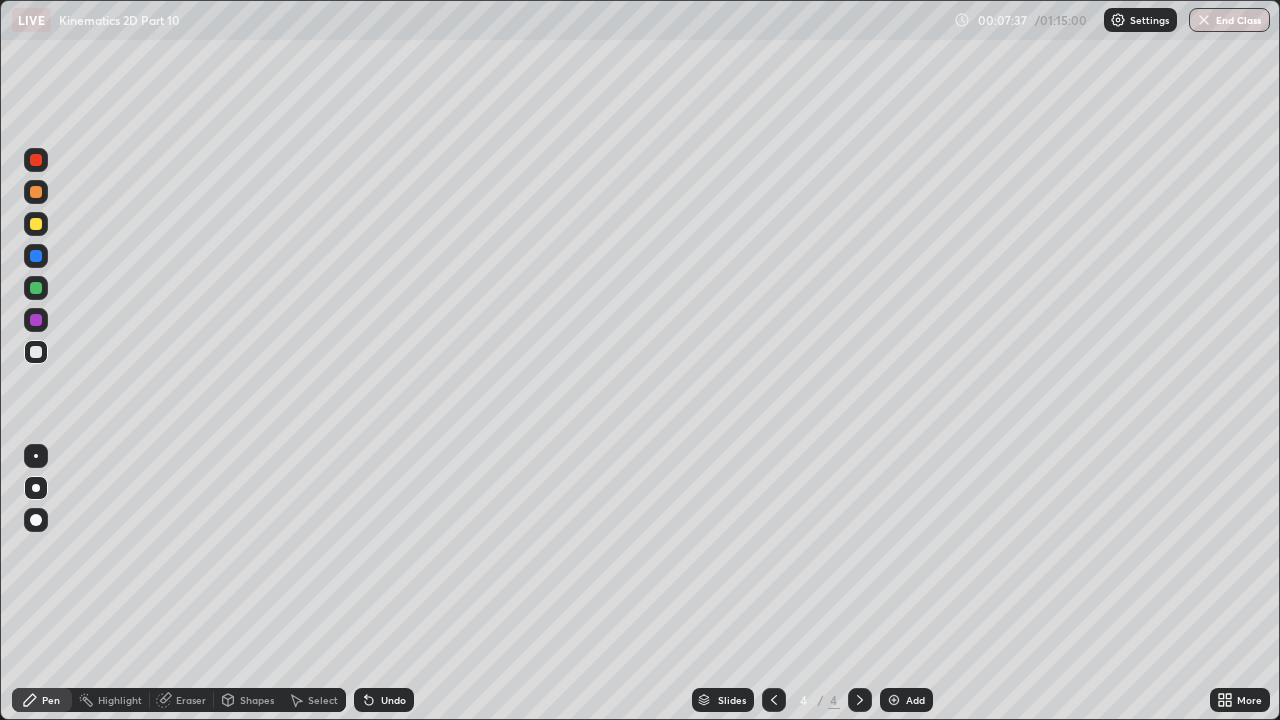 click at bounding box center [36, 224] 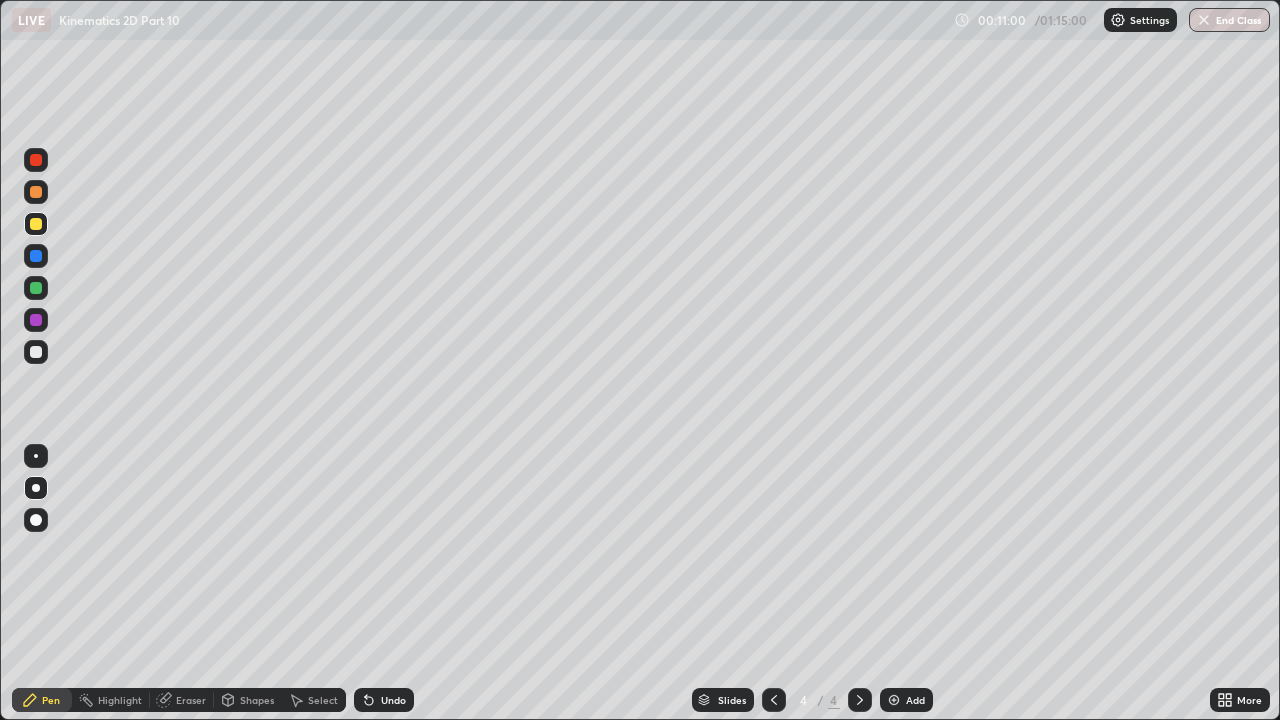 click on "Add" at bounding box center (906, 700) 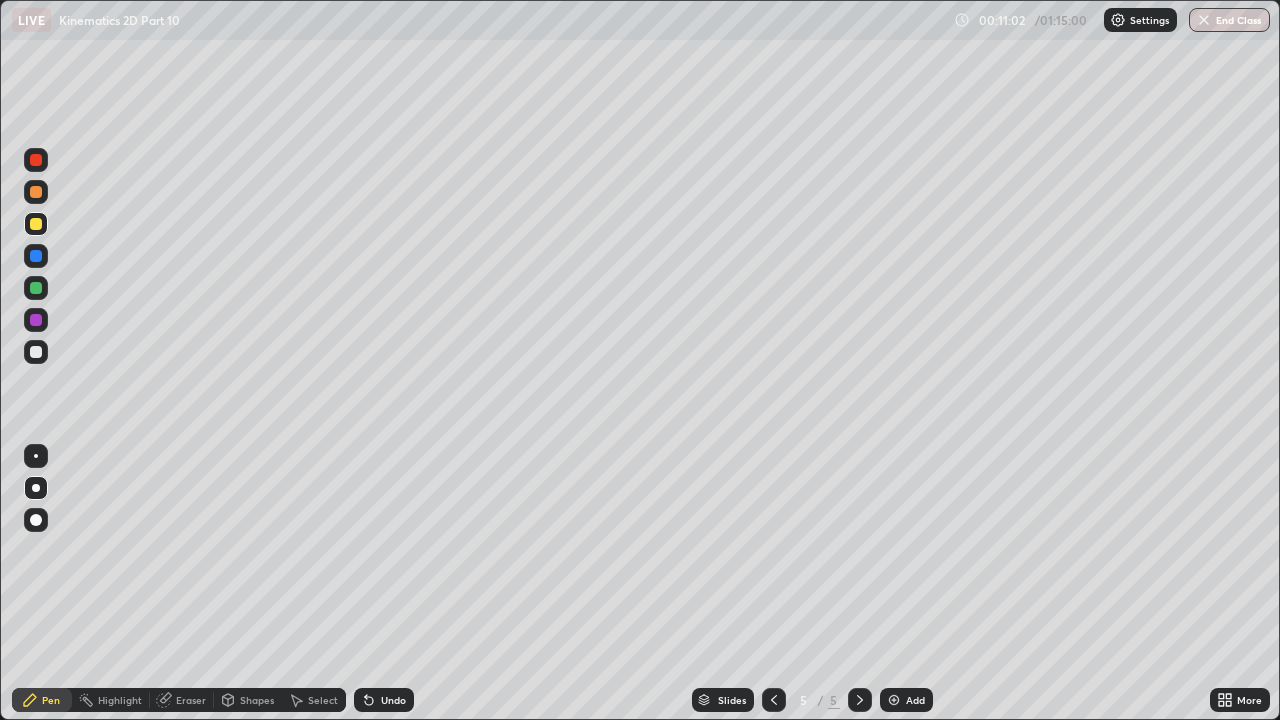 click at bounding box center (36, 352) 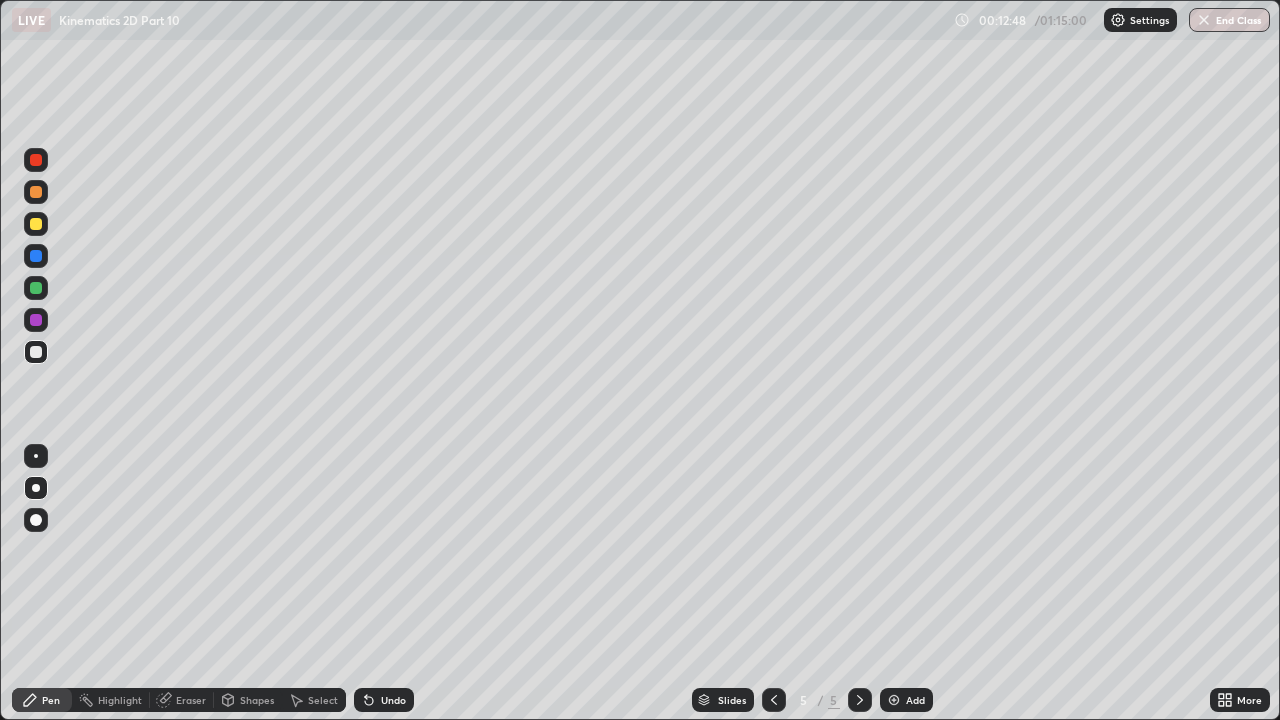 click at bounding box center [36, 224] 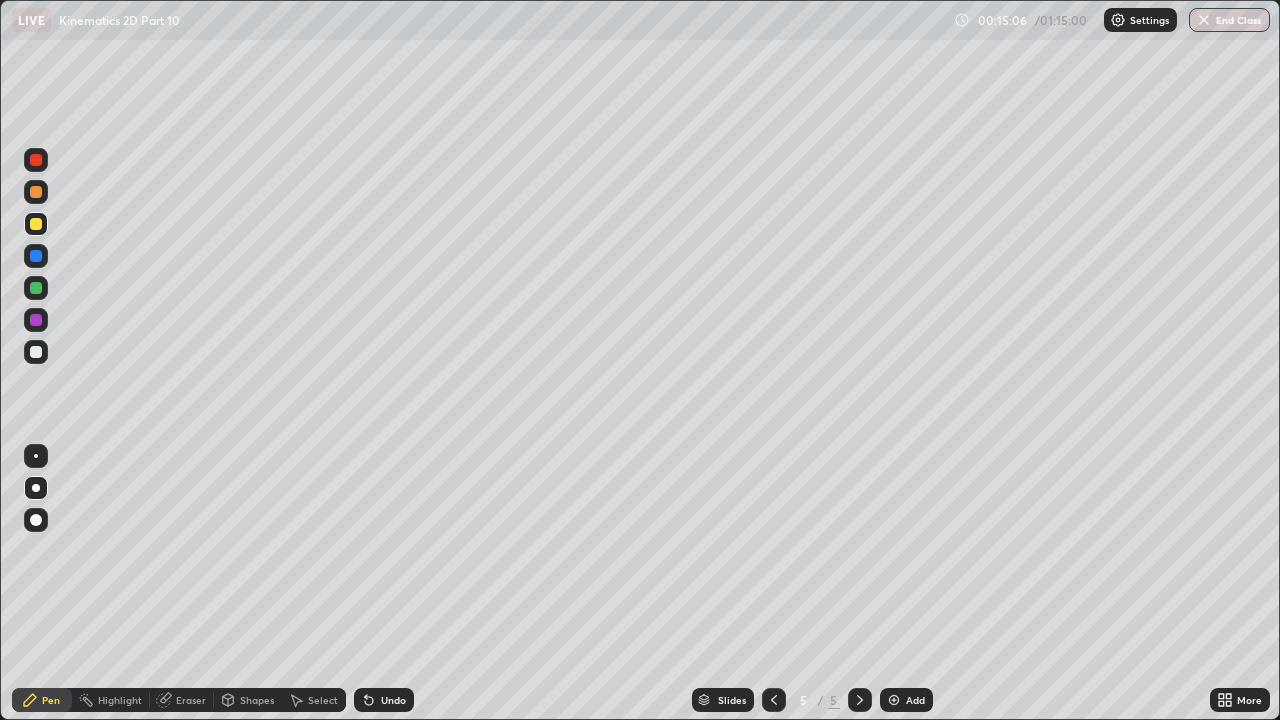 click at bounding box center [36, 352] 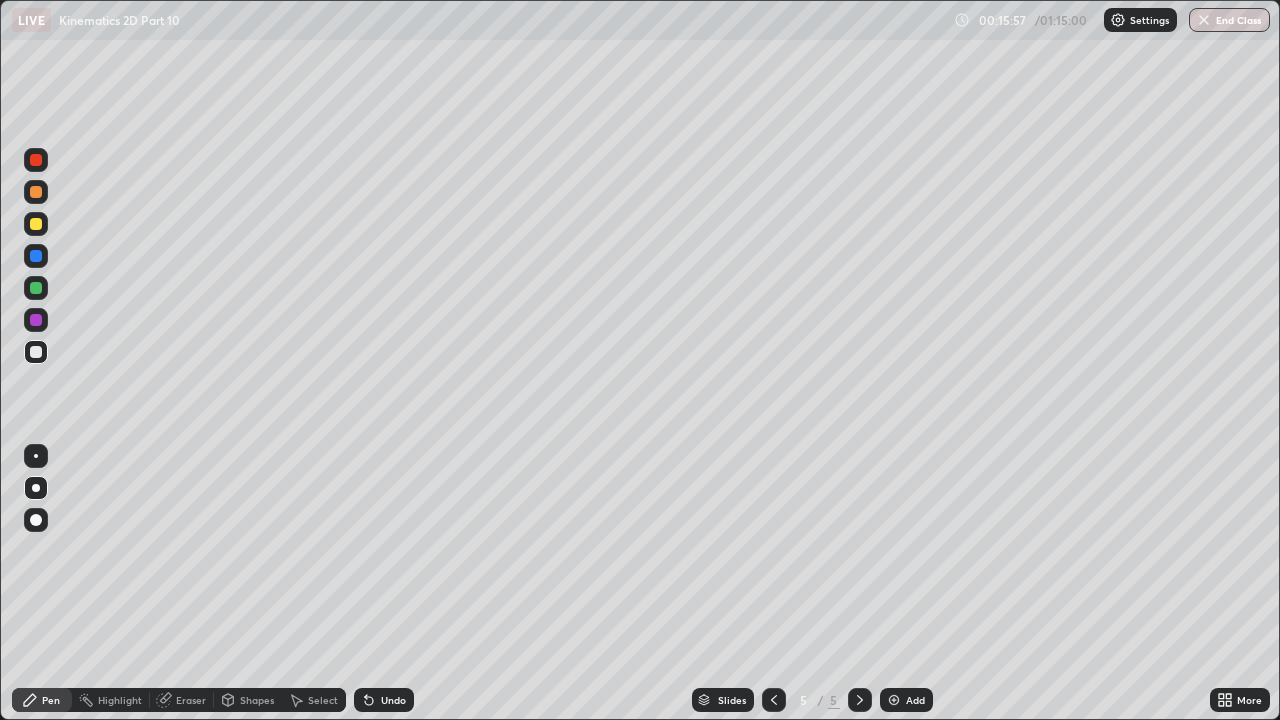 click at bounding box center [36, 256] 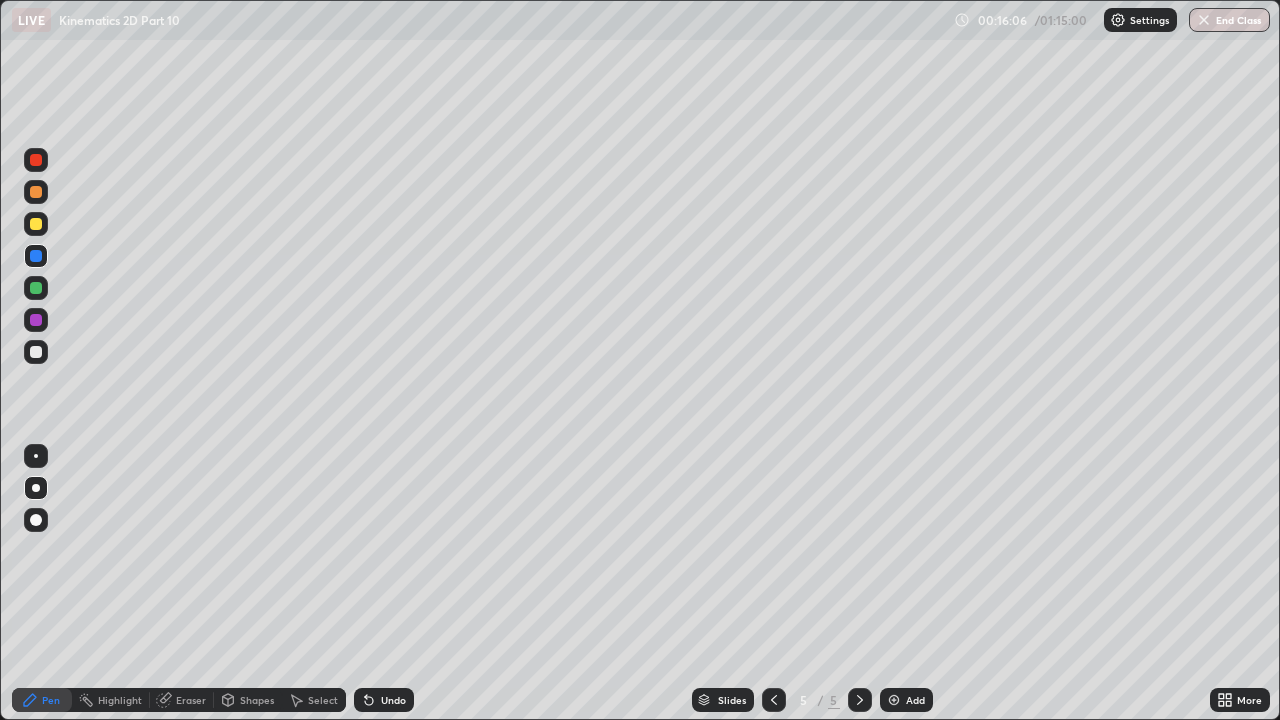 click at bounding box center [36, 192] 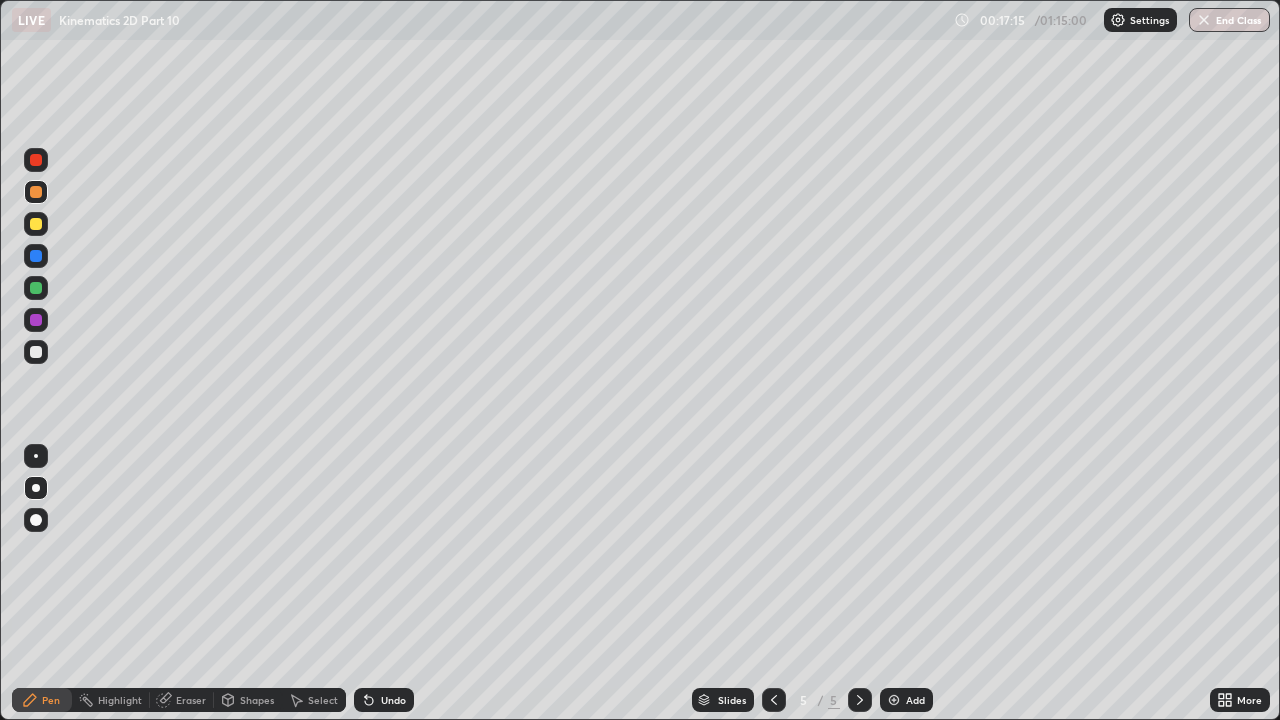 click 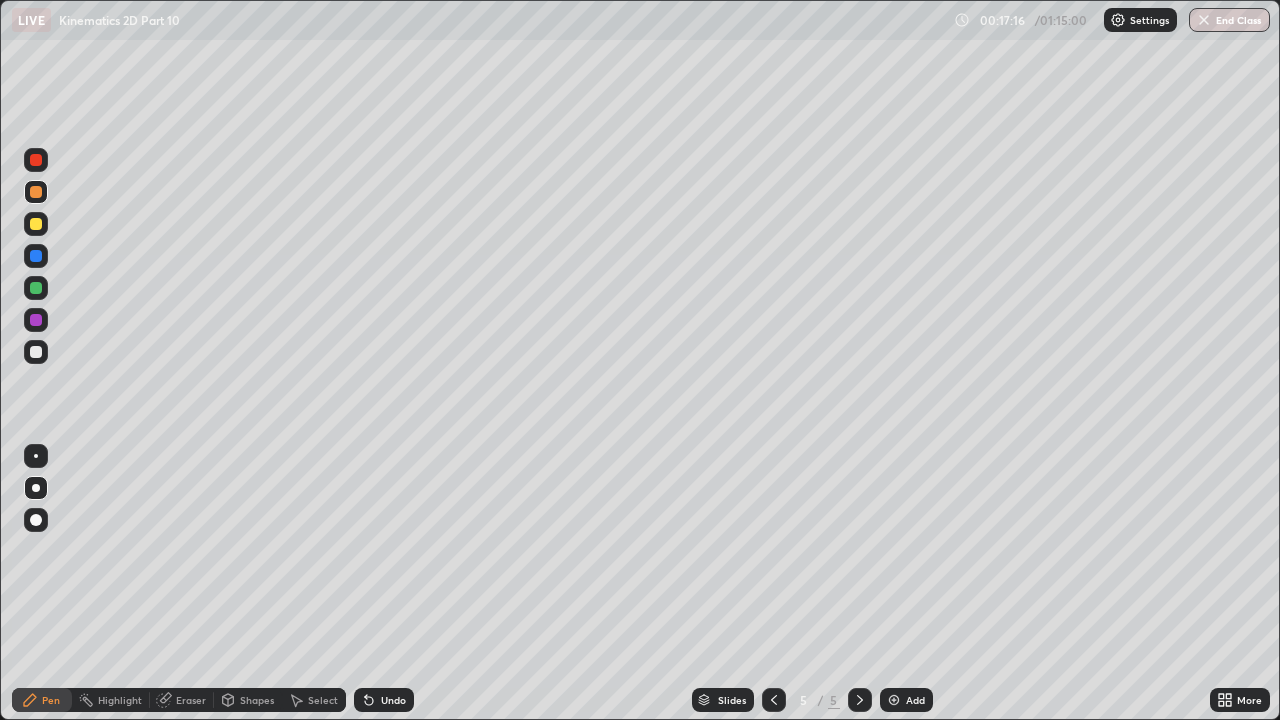 click on "Undo" at bounding box center [384, 700] 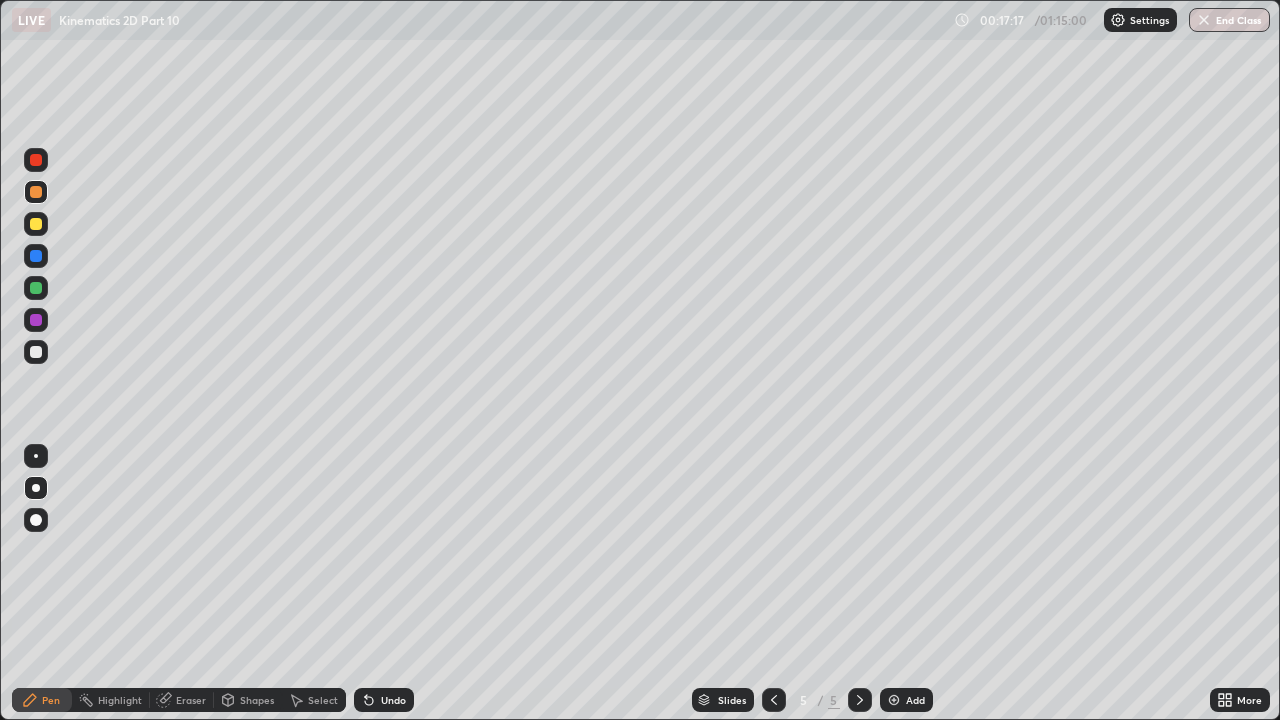 click 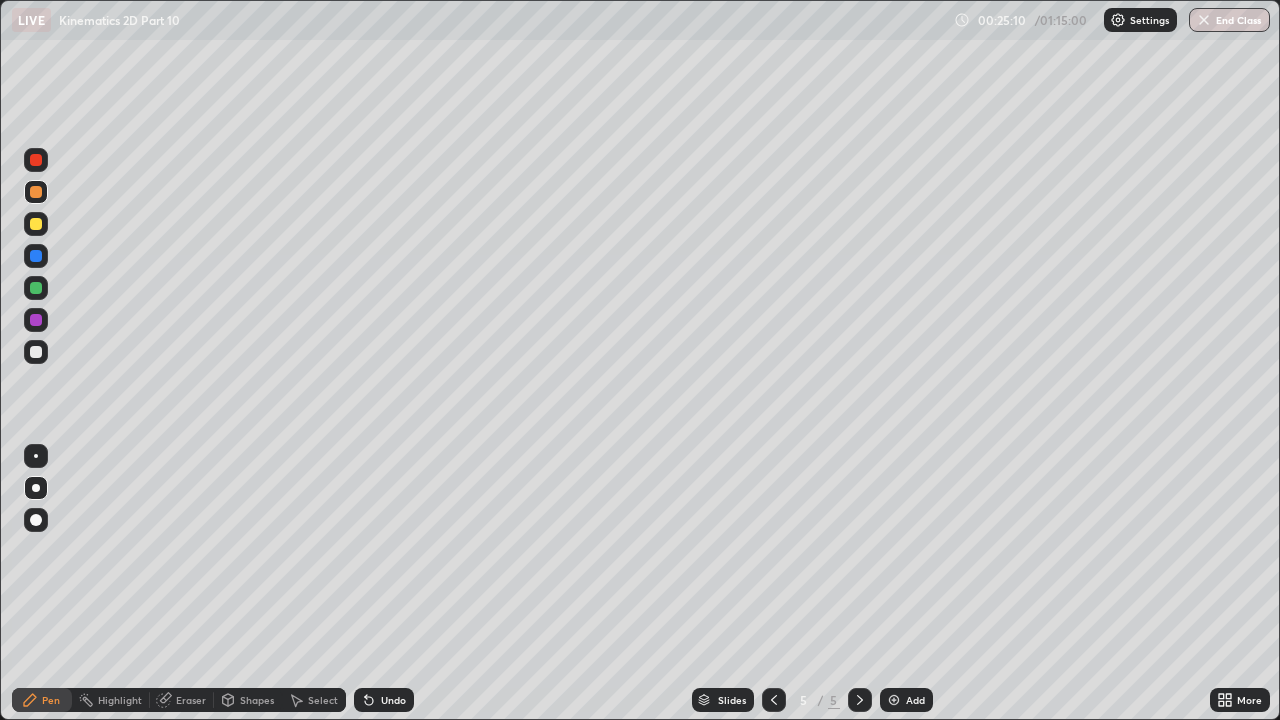 click on "Add" at bounding box center (915, 700) 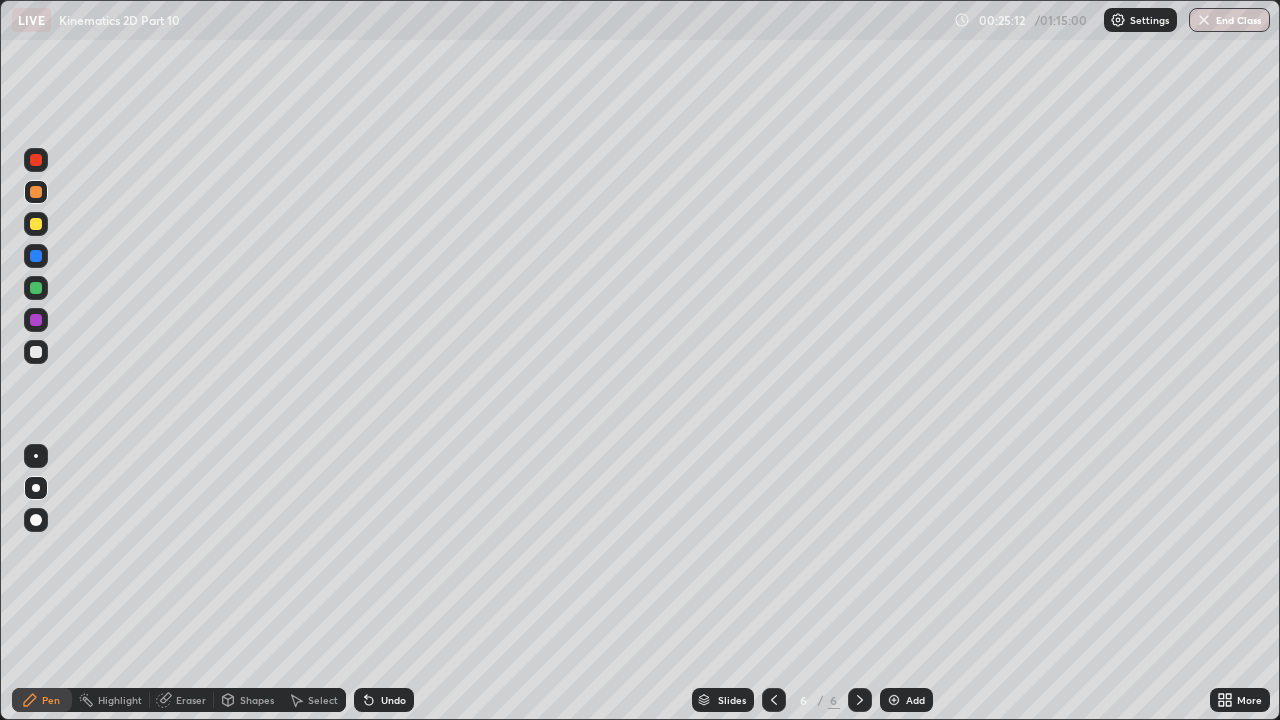 click at bounding box center [36, 352] 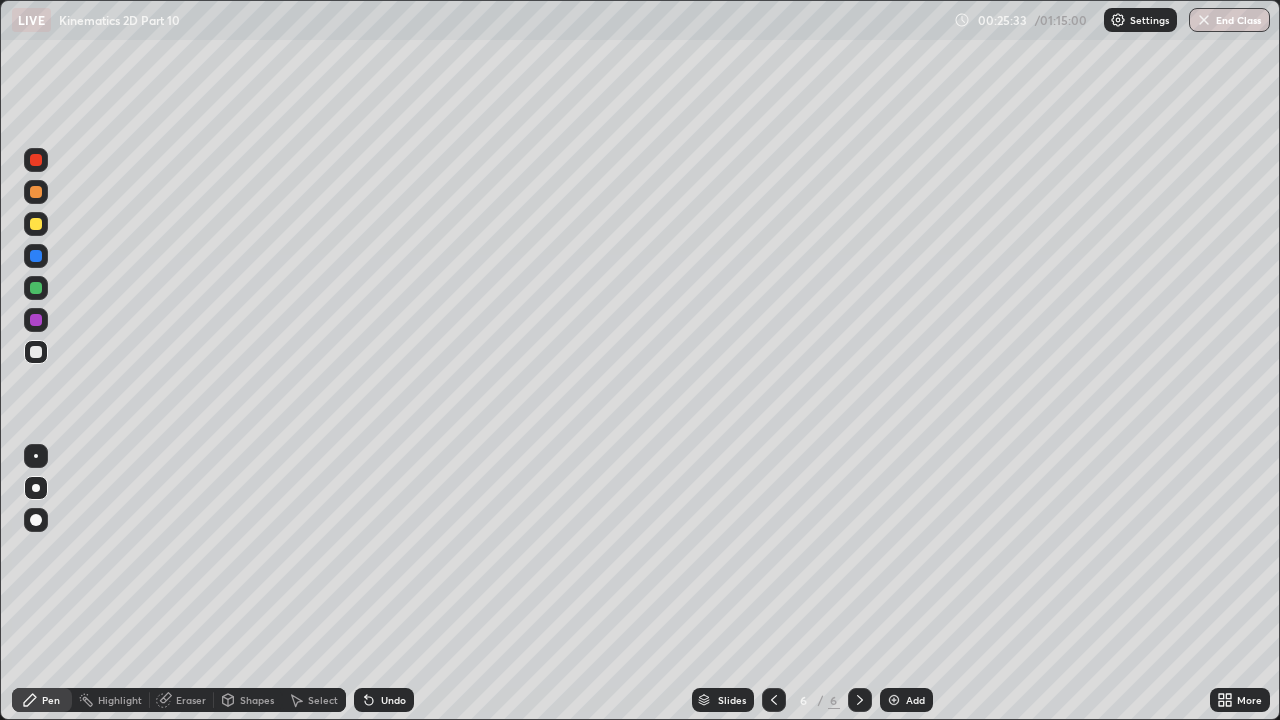 click at bounding box center (36, 224) 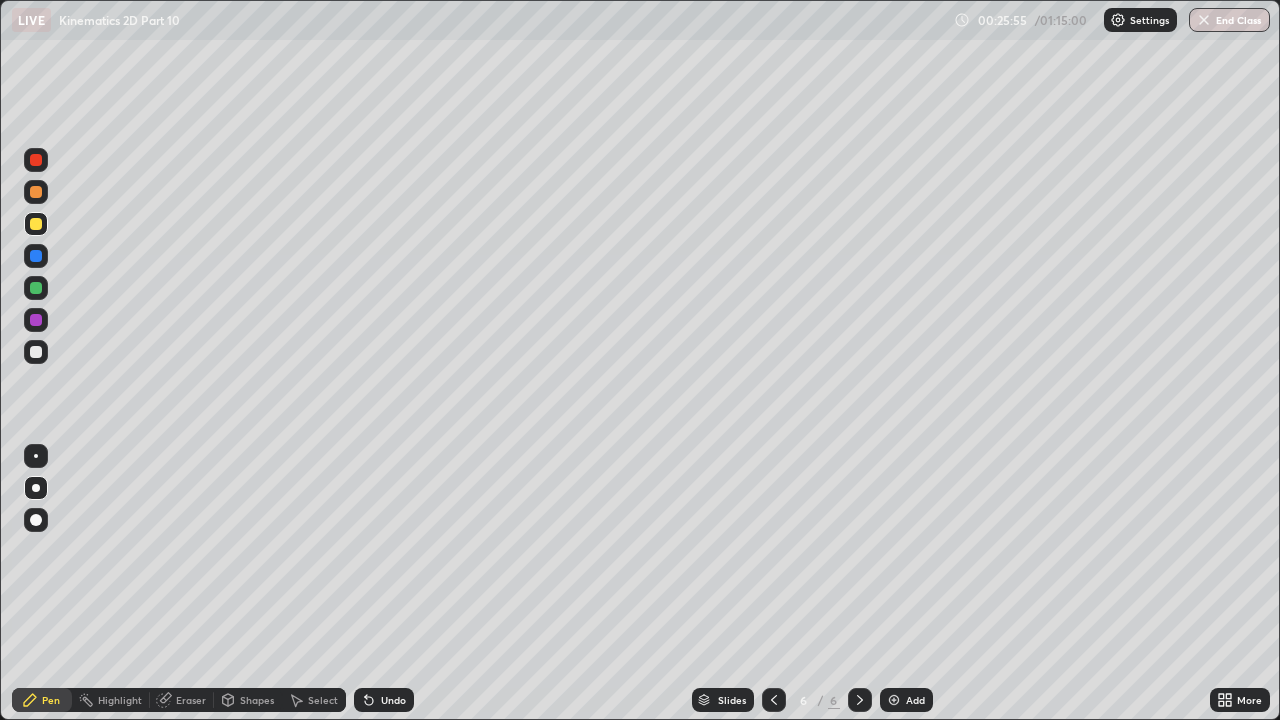 click at bounding box center [36, 192] 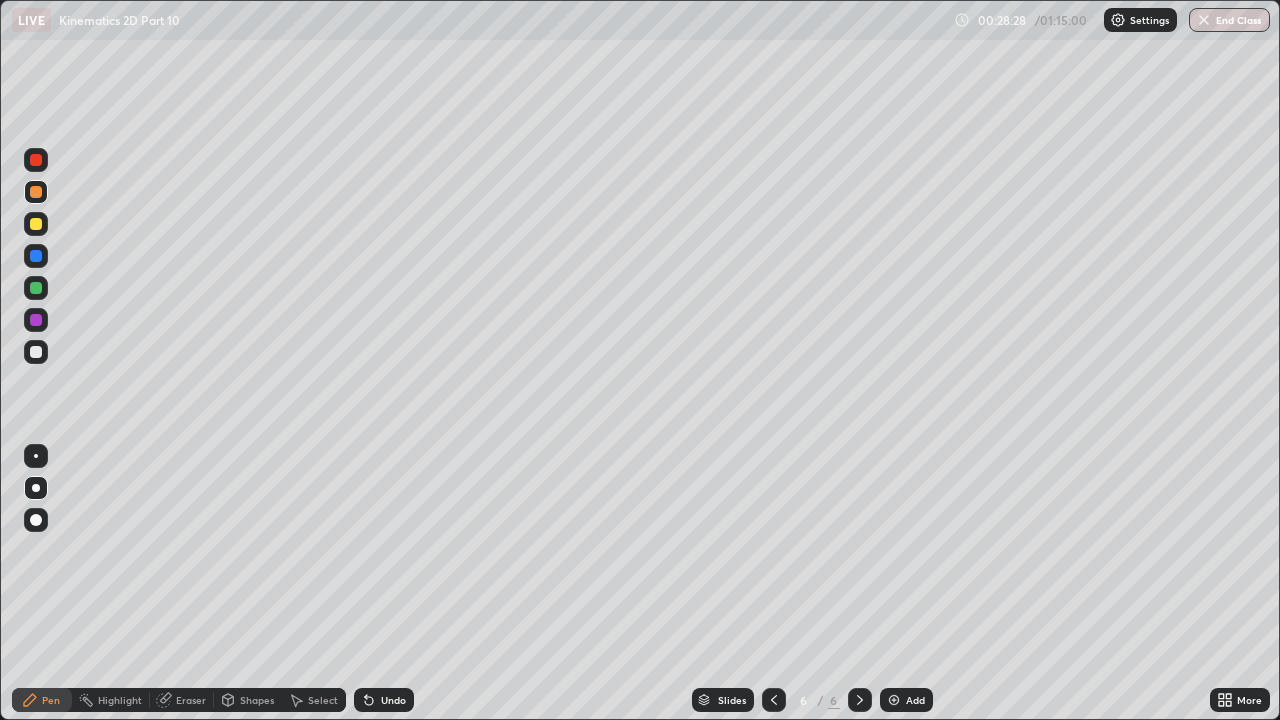 click on "Add" at bounding box center (915, 700) 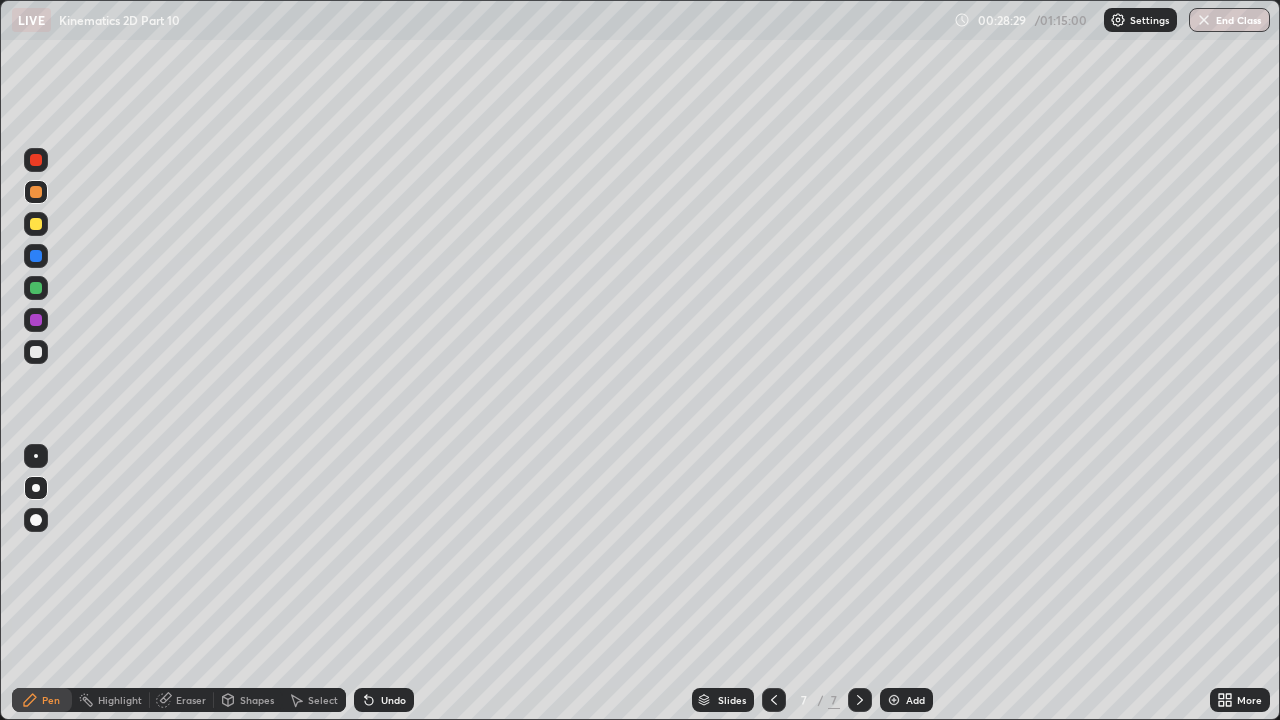 click at bounding box center [36, 352] 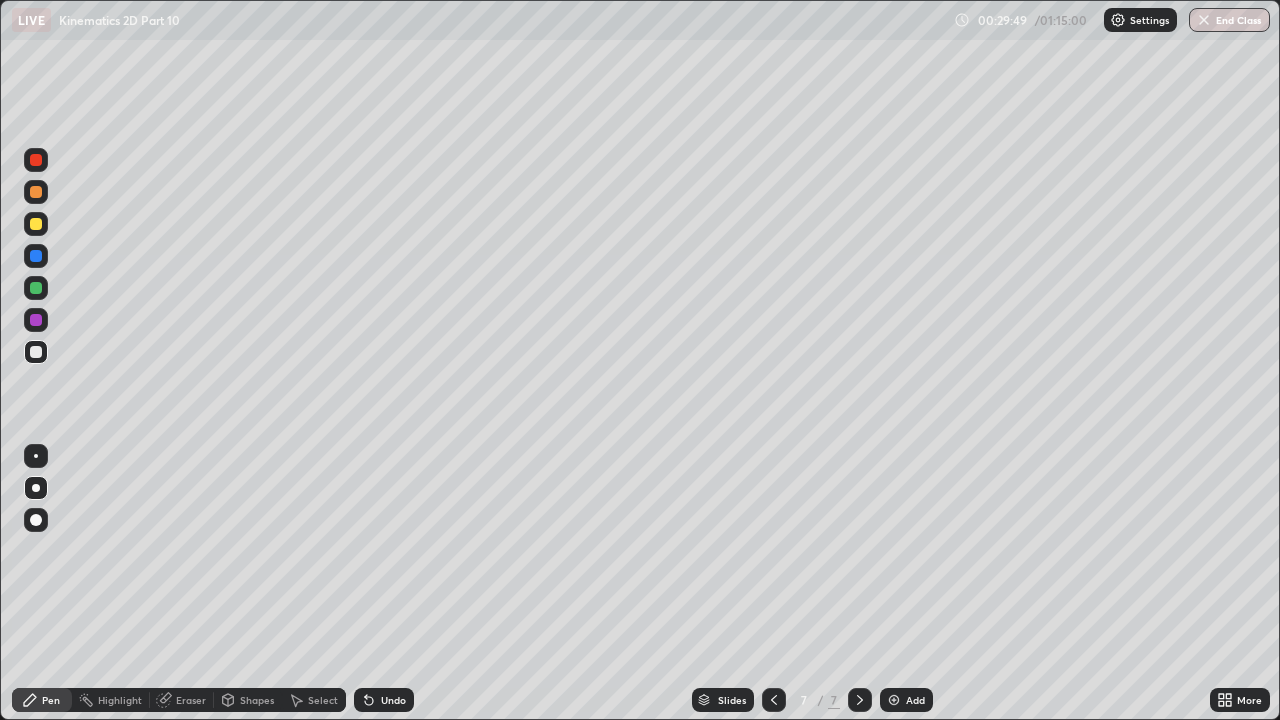 click on "Eraser" at bounding box center [191, 700] 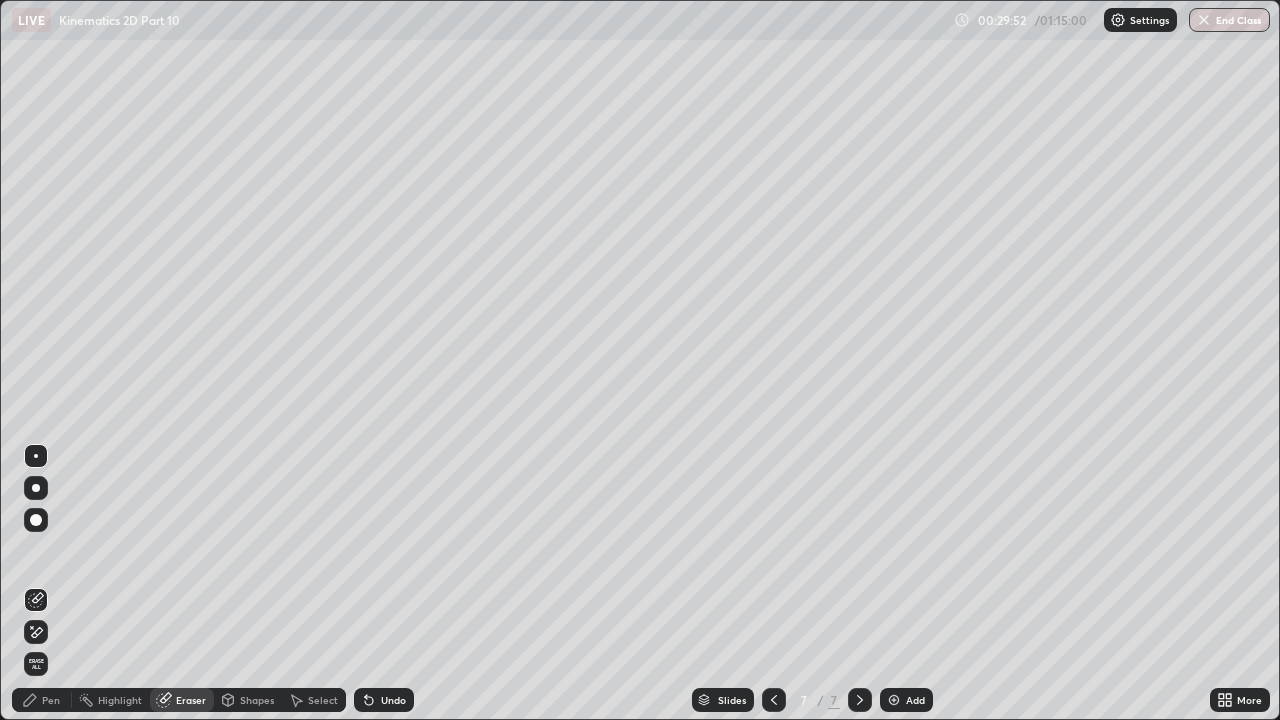 click on "Pen" at bounding box center (51, 700) 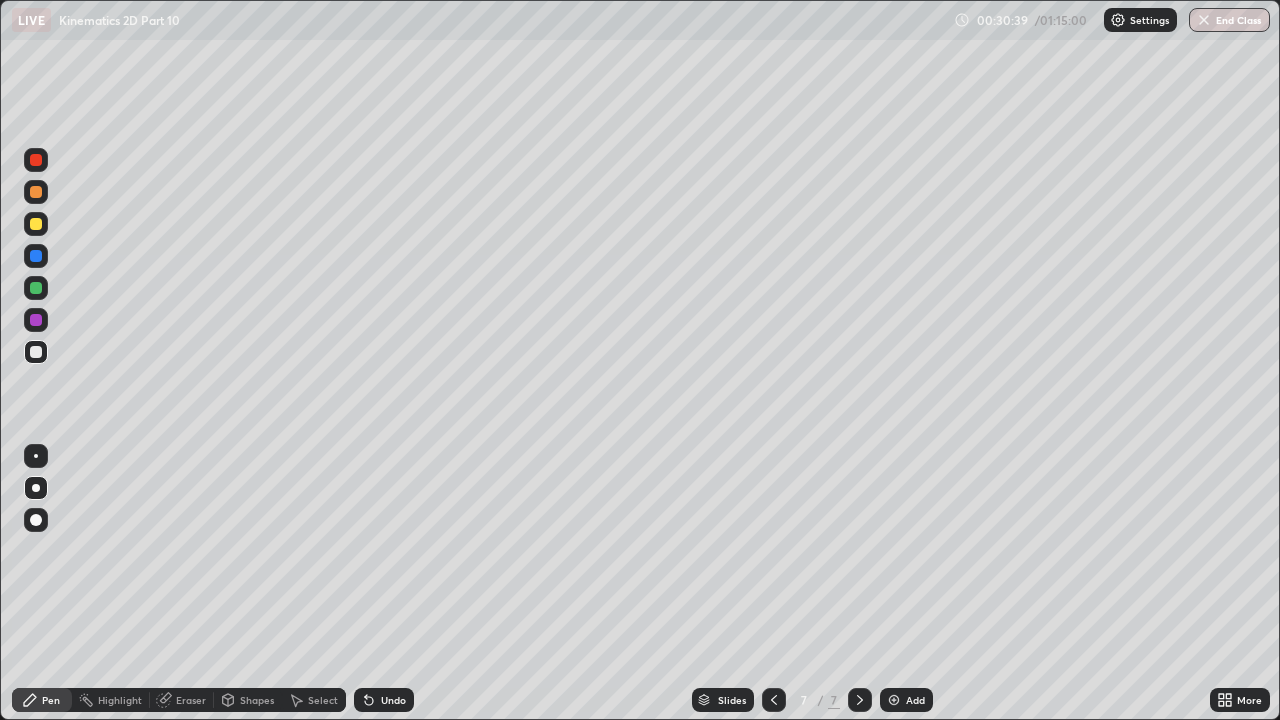 click at bounding box center [36, 224] 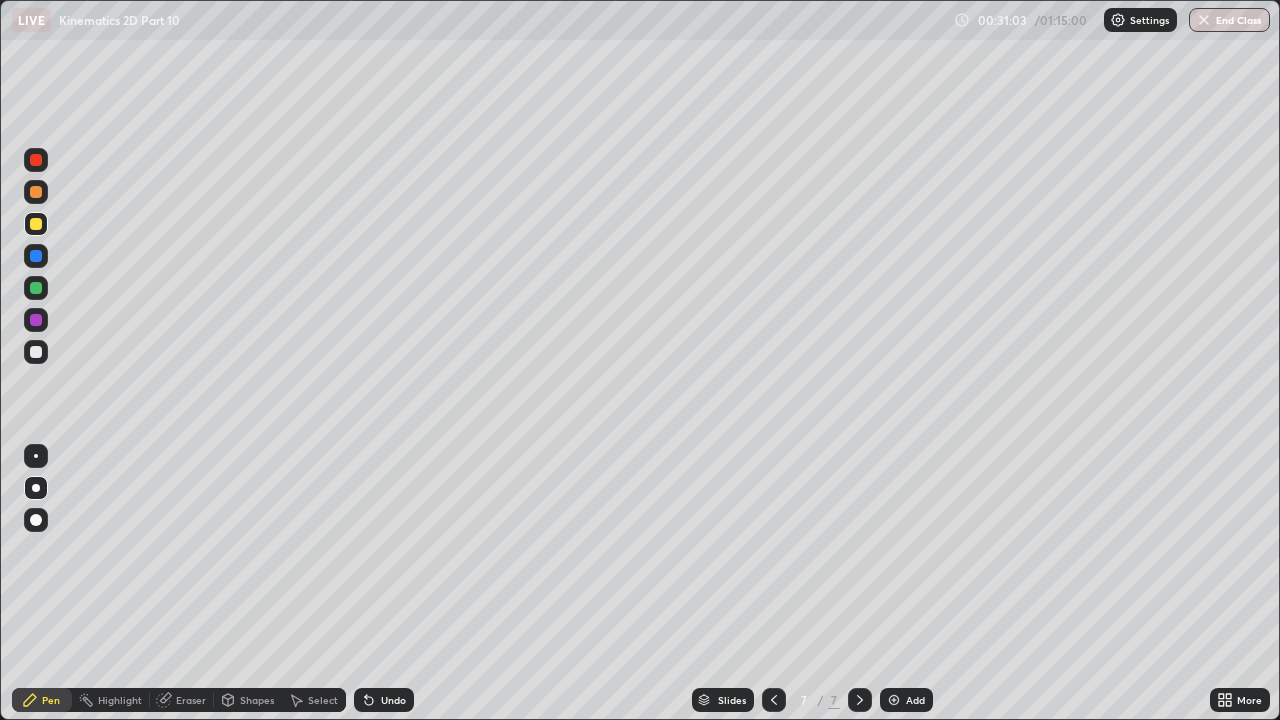 click on "Undo" at bounding box center (393, 700) 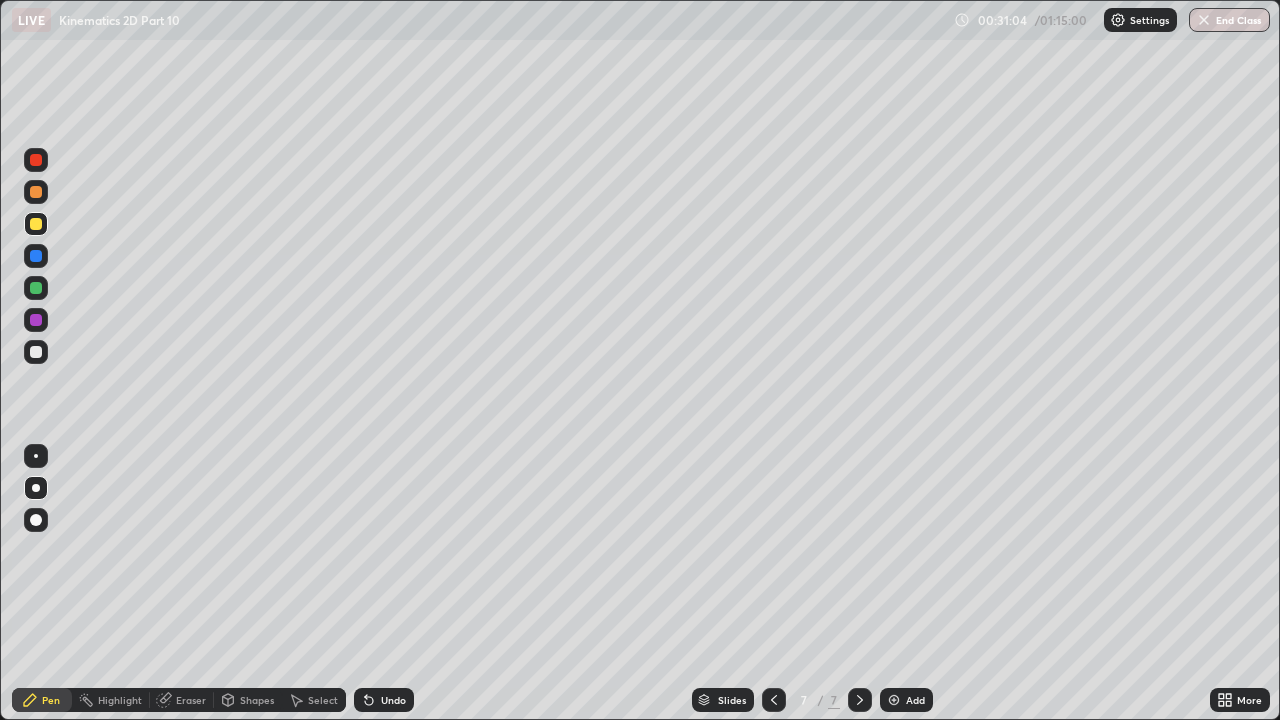 click on "Undo" at bounding box center (384, 700) 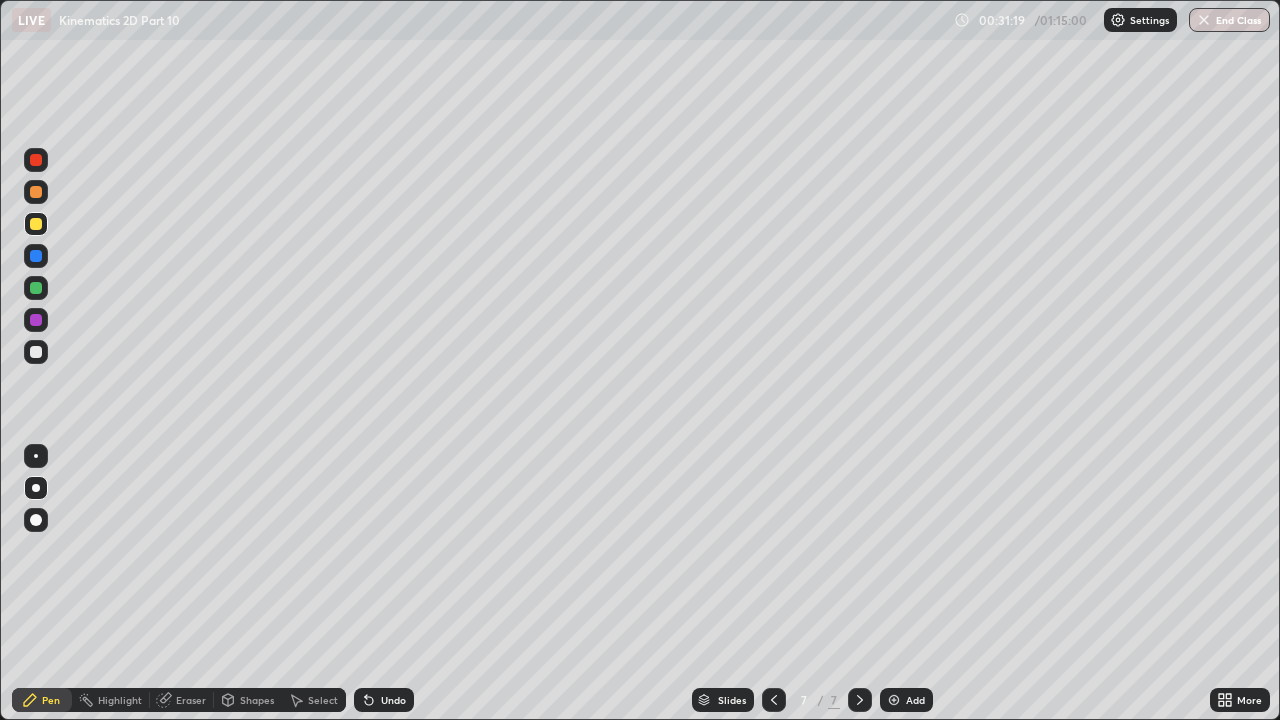 click at bounding box center [36, 352] 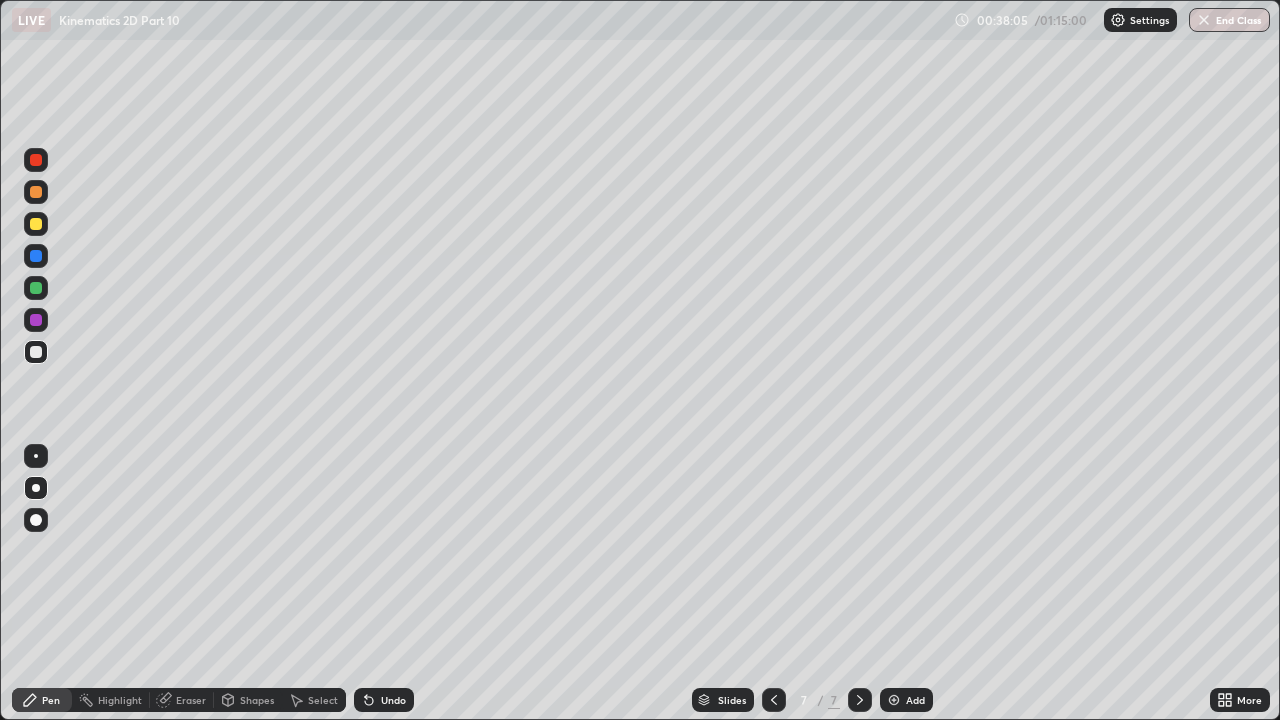 click at bounding box center (36, 224) 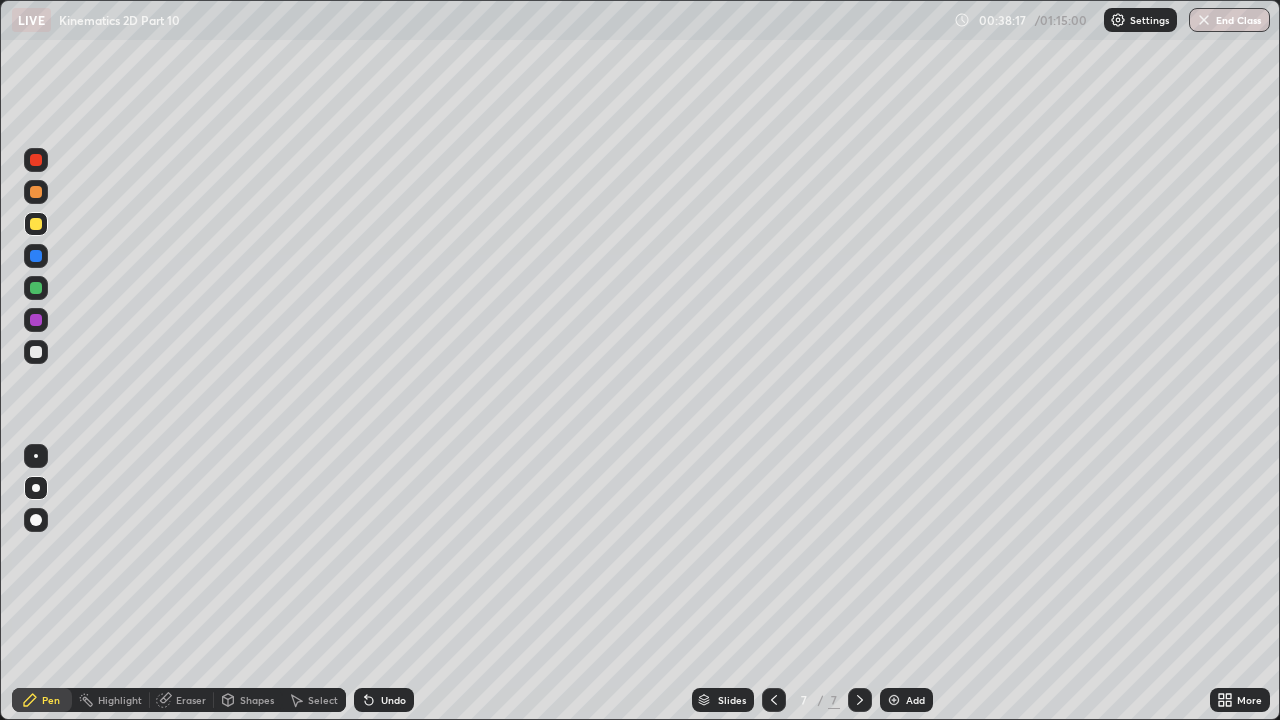 click on "Undo" at bounding box center [393, 700] 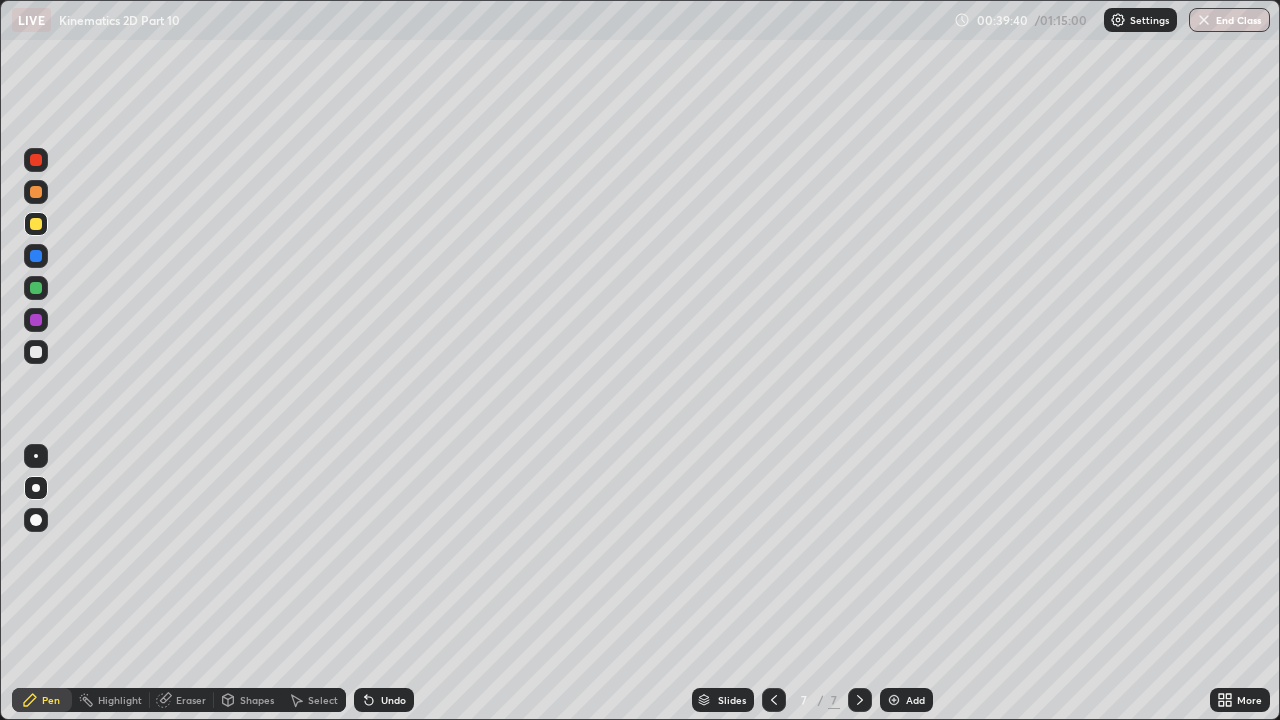 click at bounding box center [36, 352] 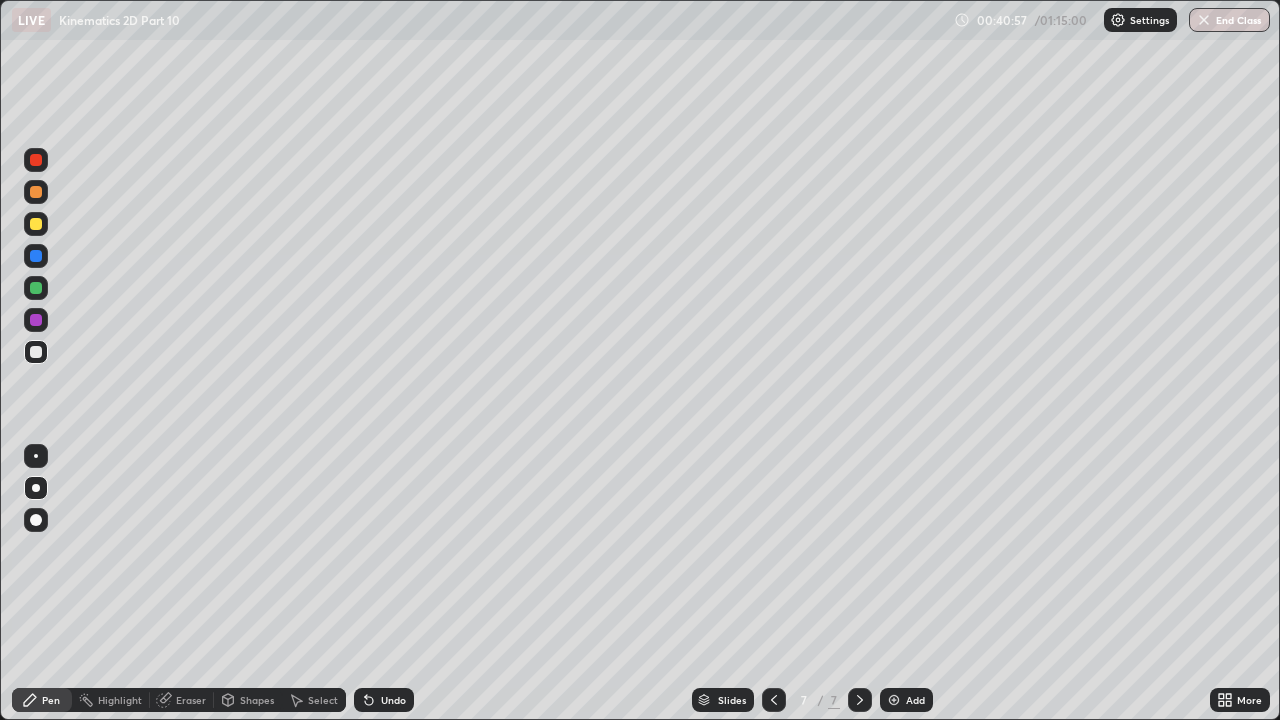 click at bounding box center [36, 224] 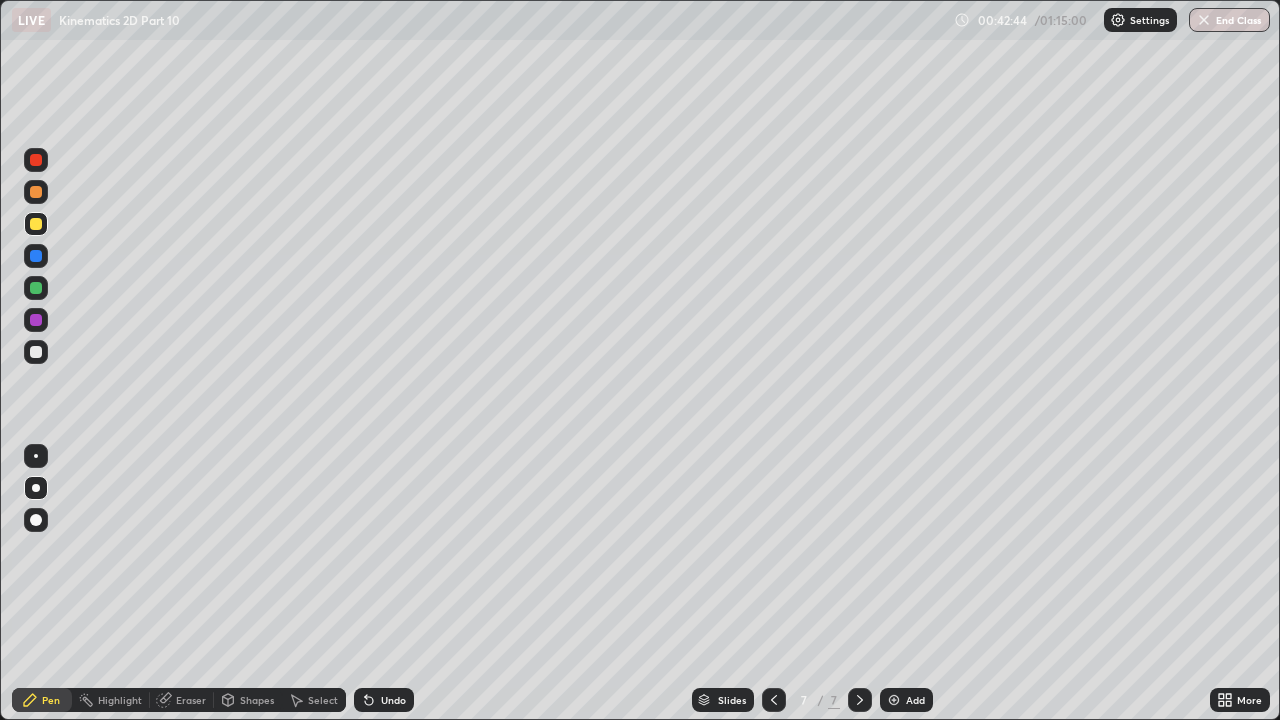 click on "Undo" at bounding box center (393, 700) 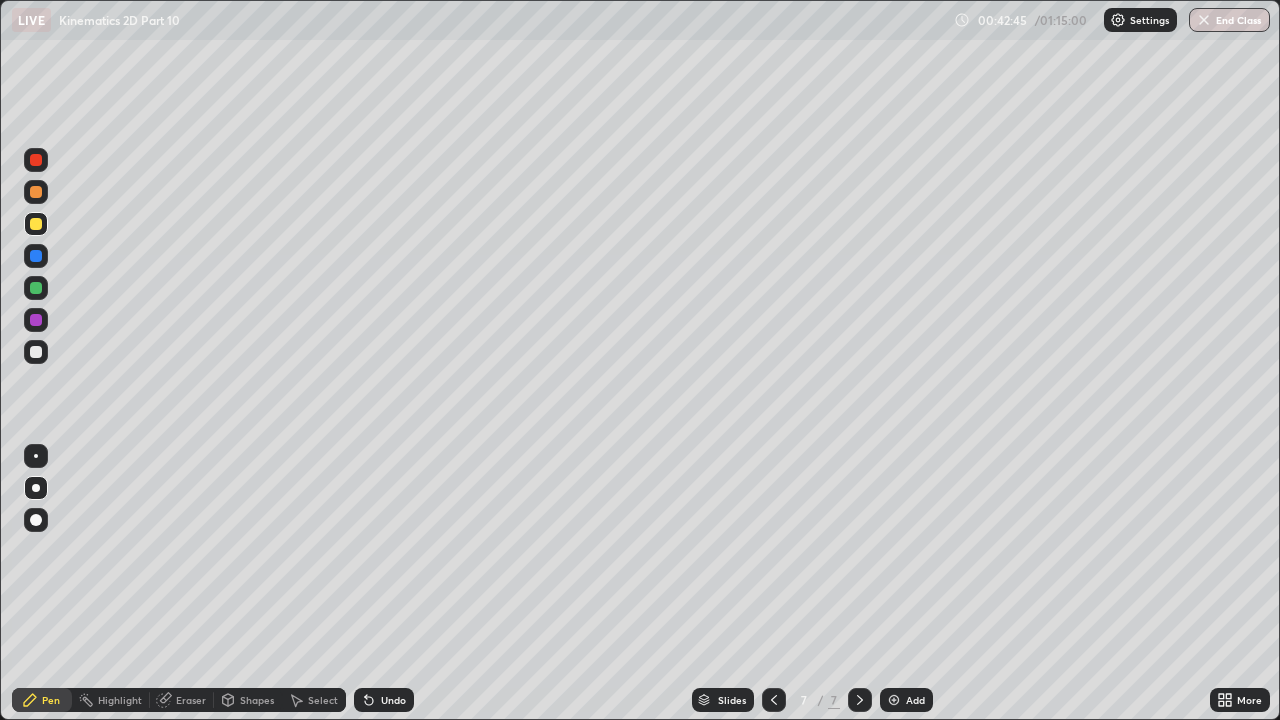 click on "Undo" at bounding box center (393, 700) 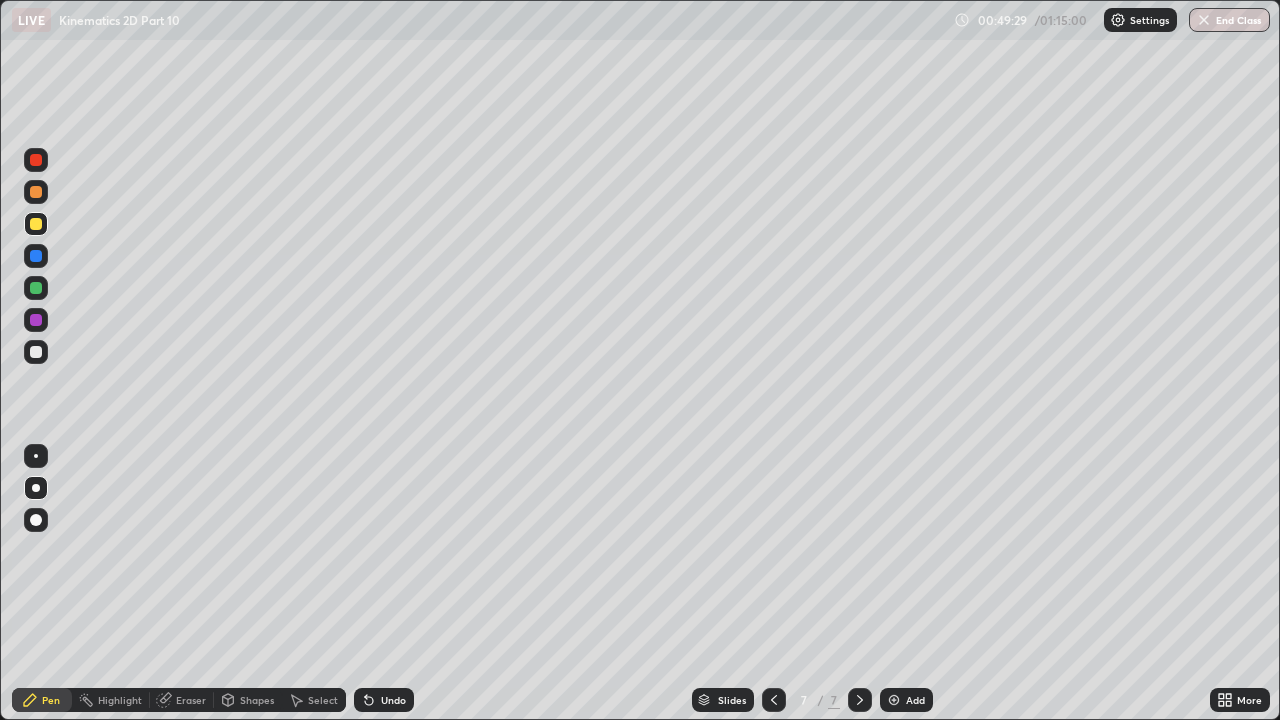 click at bounding box center (894, 700) 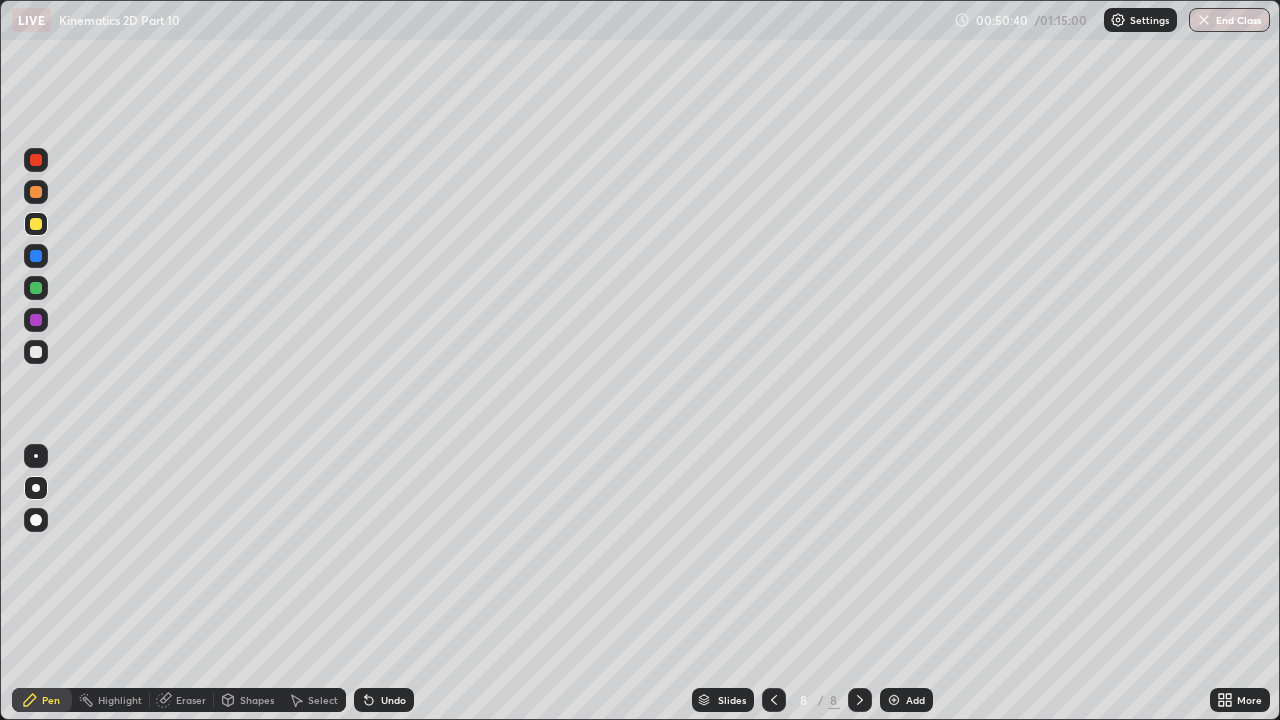 click at bounding box center (36, 192) 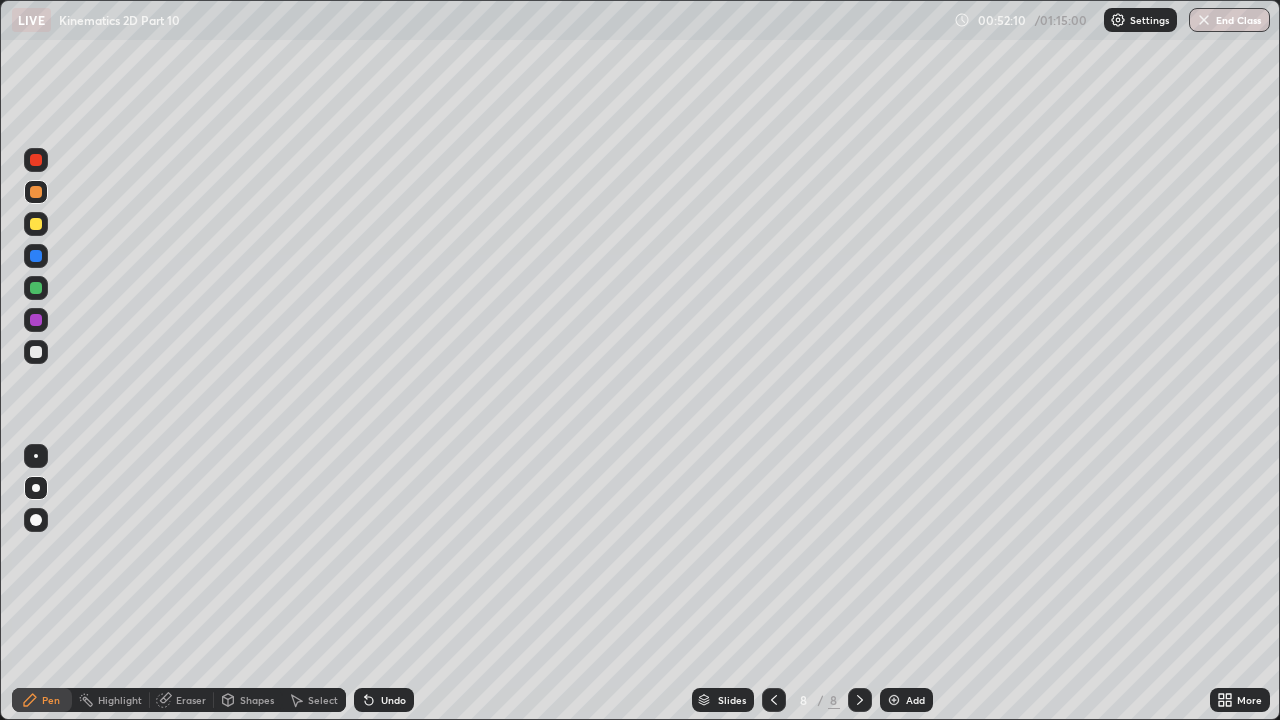 click at bounding box center (36, 224) 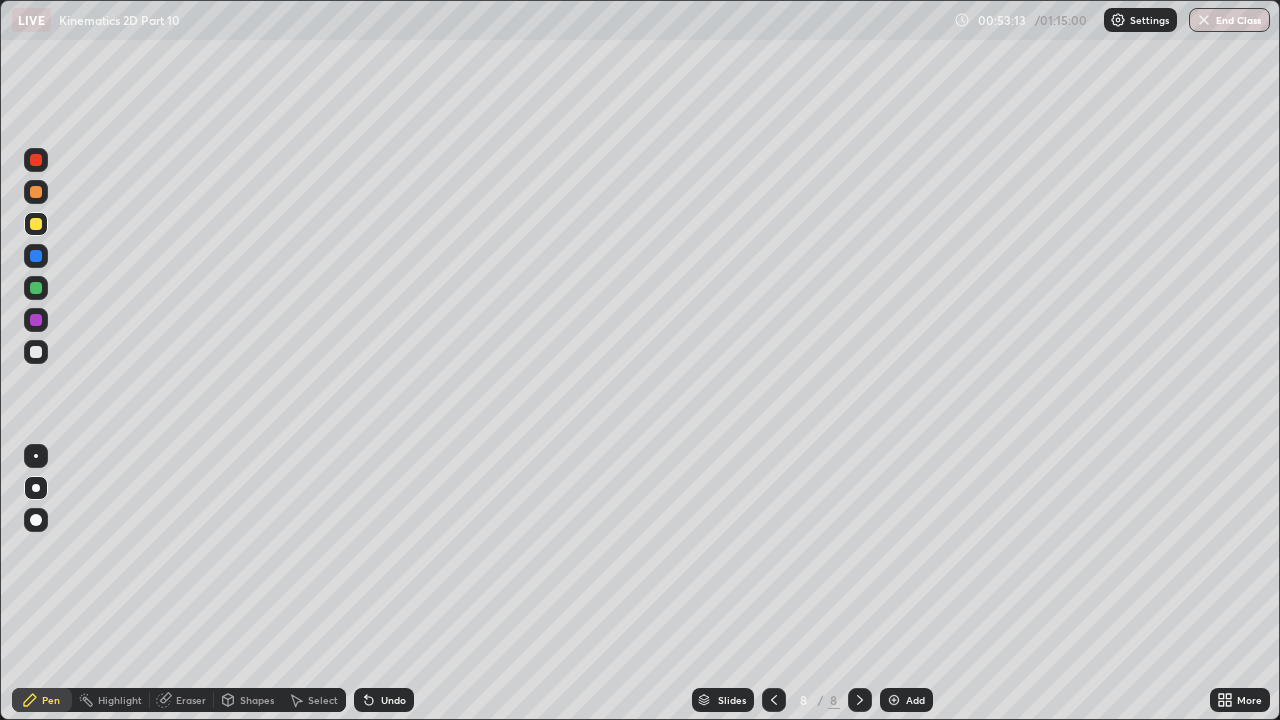 click on "Add" at bounding box center [915, 700] 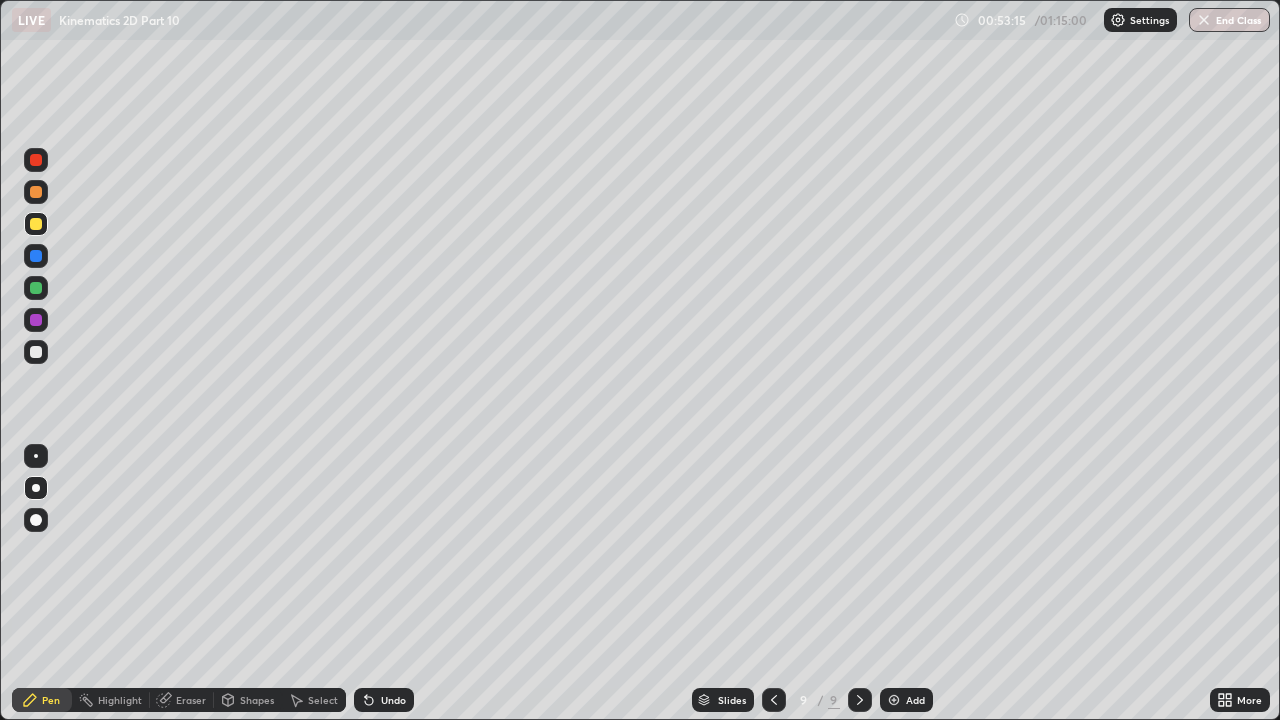 click at bounding box center (36, 352) 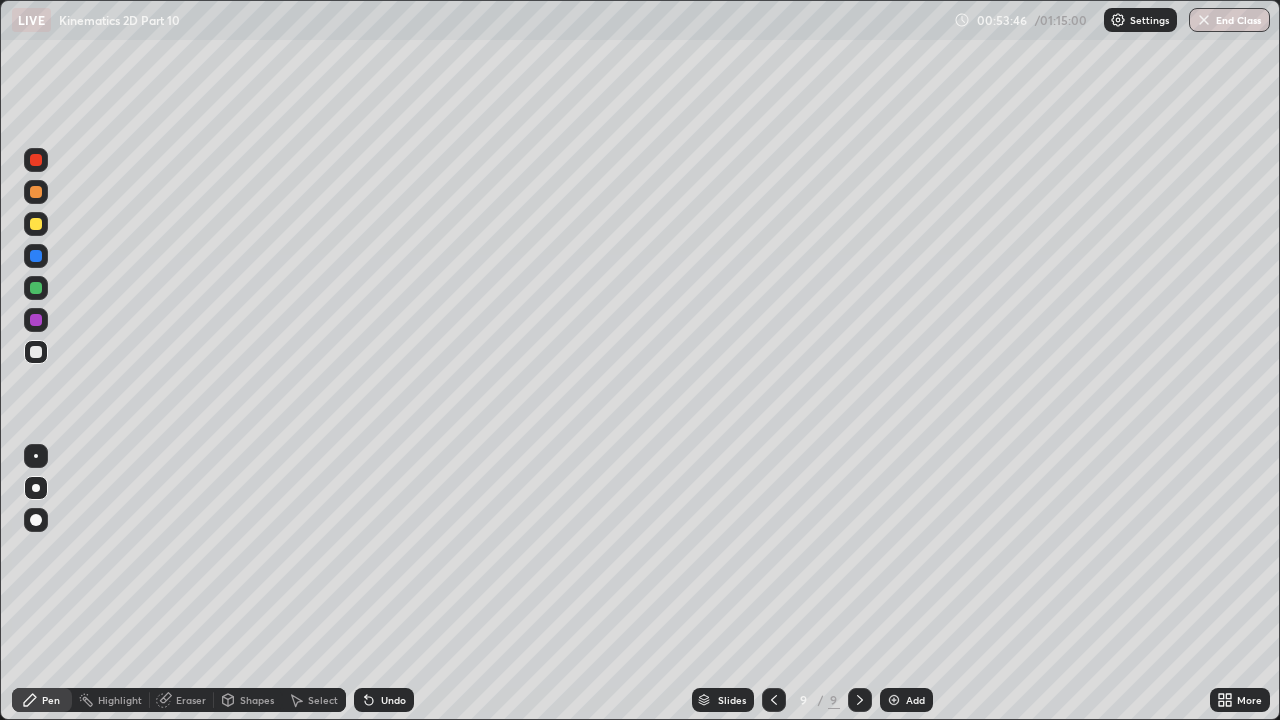 click at bounding box center [36, 352] 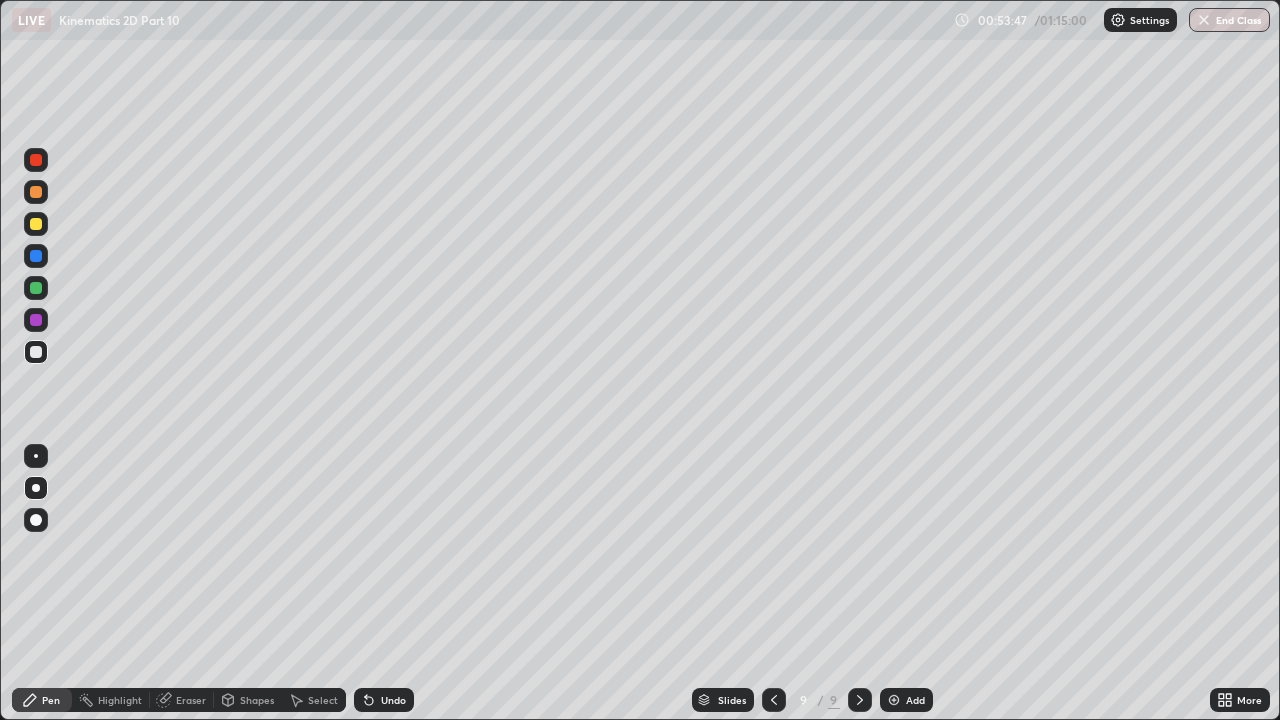 click at bounding box center (36, 192) 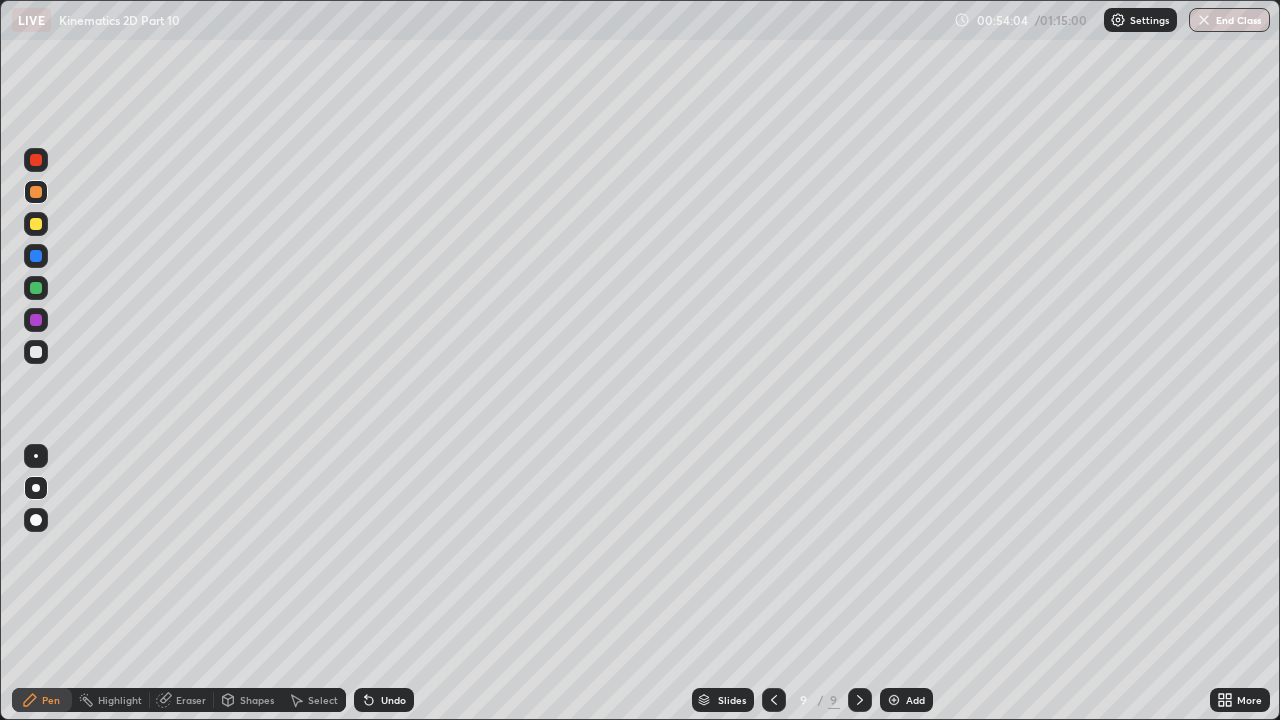 click at bounding box center (36, 224) 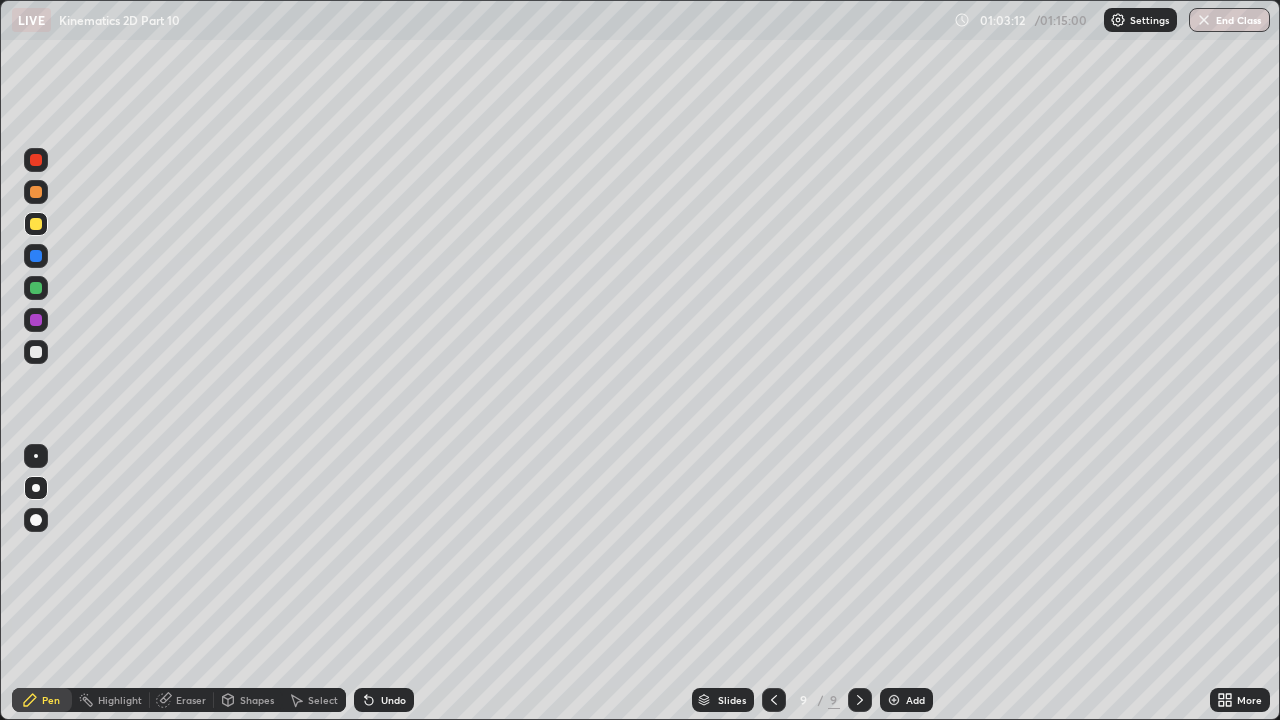 click at bounding box center [36, 192] 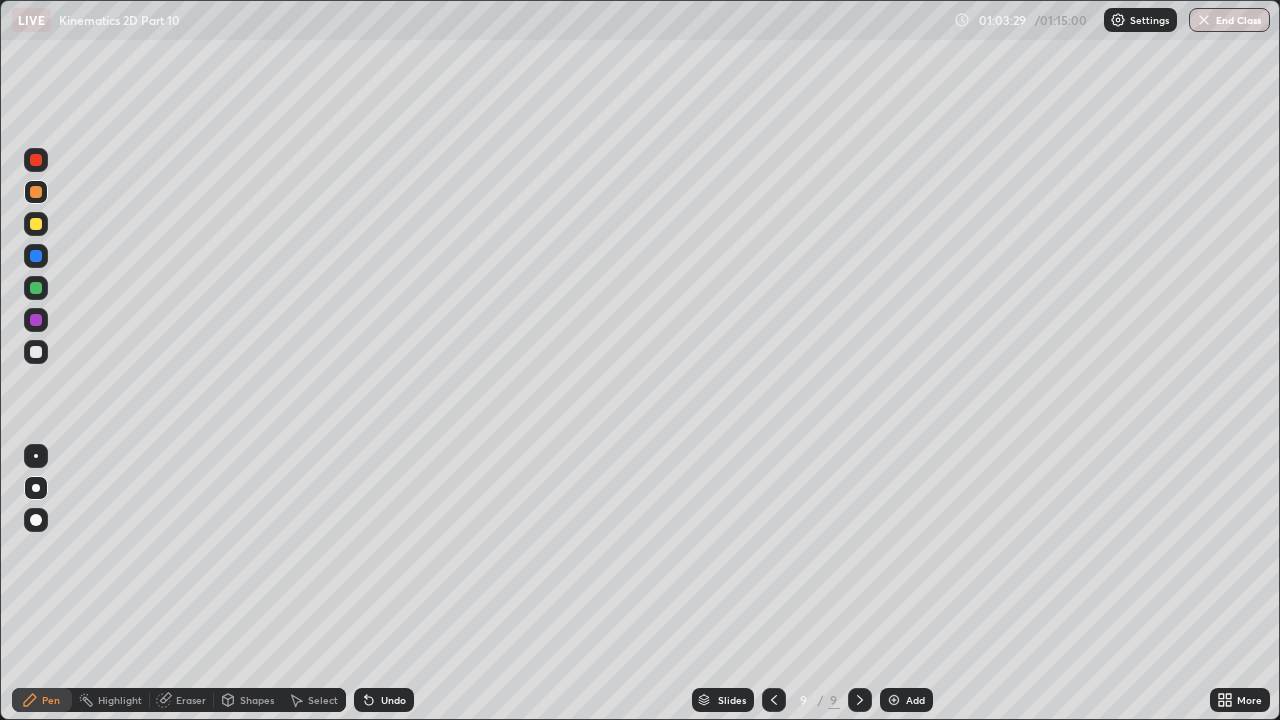 click at bounding box center [36, 224] 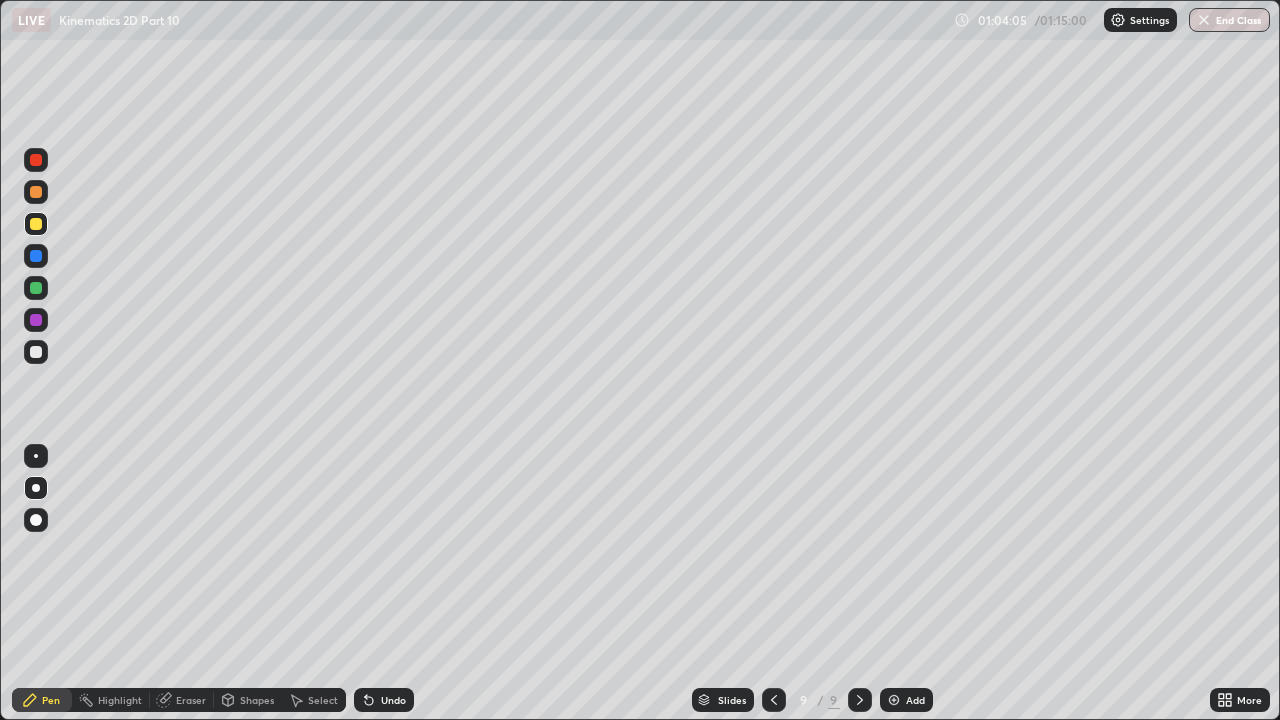 click at bounding box center [36, 352] 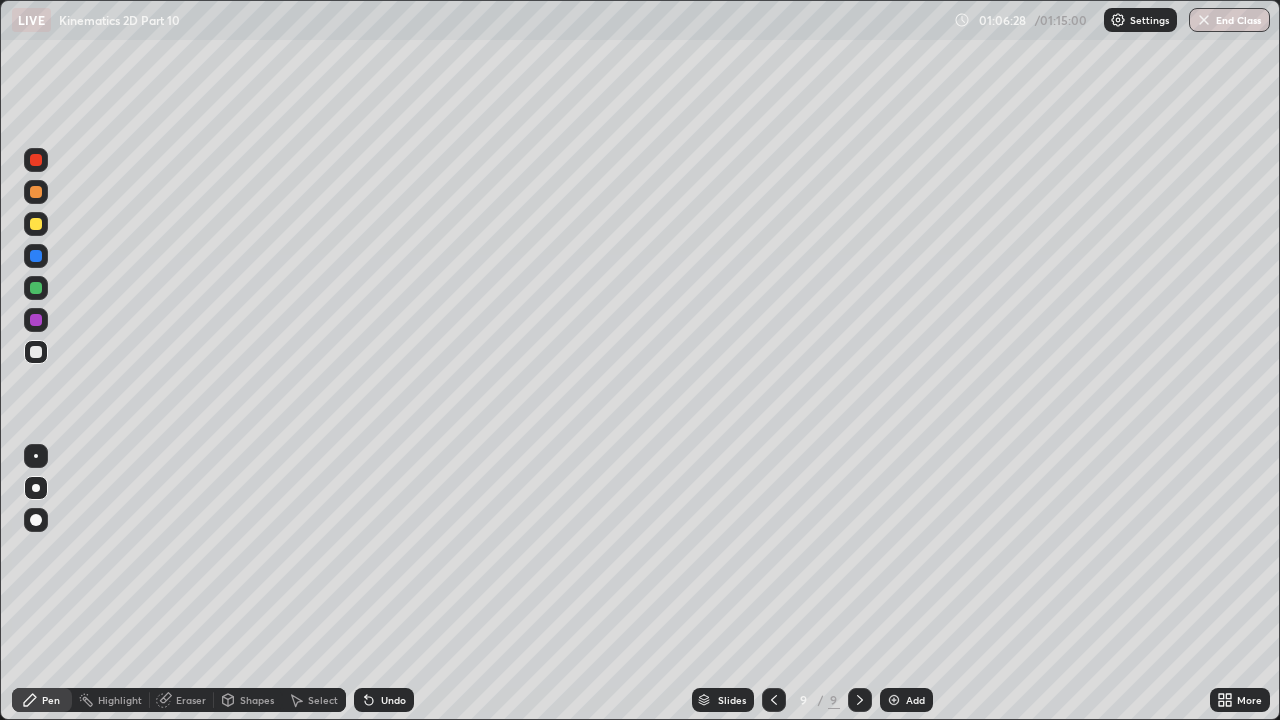 click at bounding box center [36, 192] 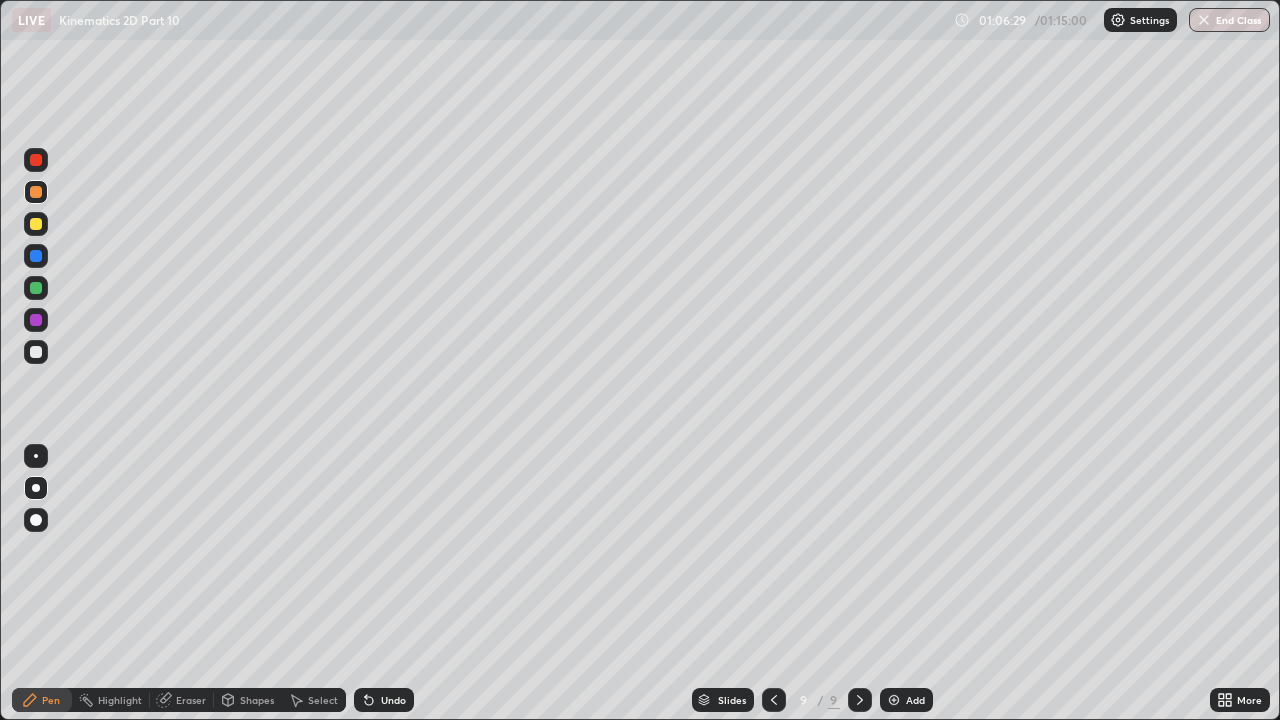 click at bounding box center [36, 224] 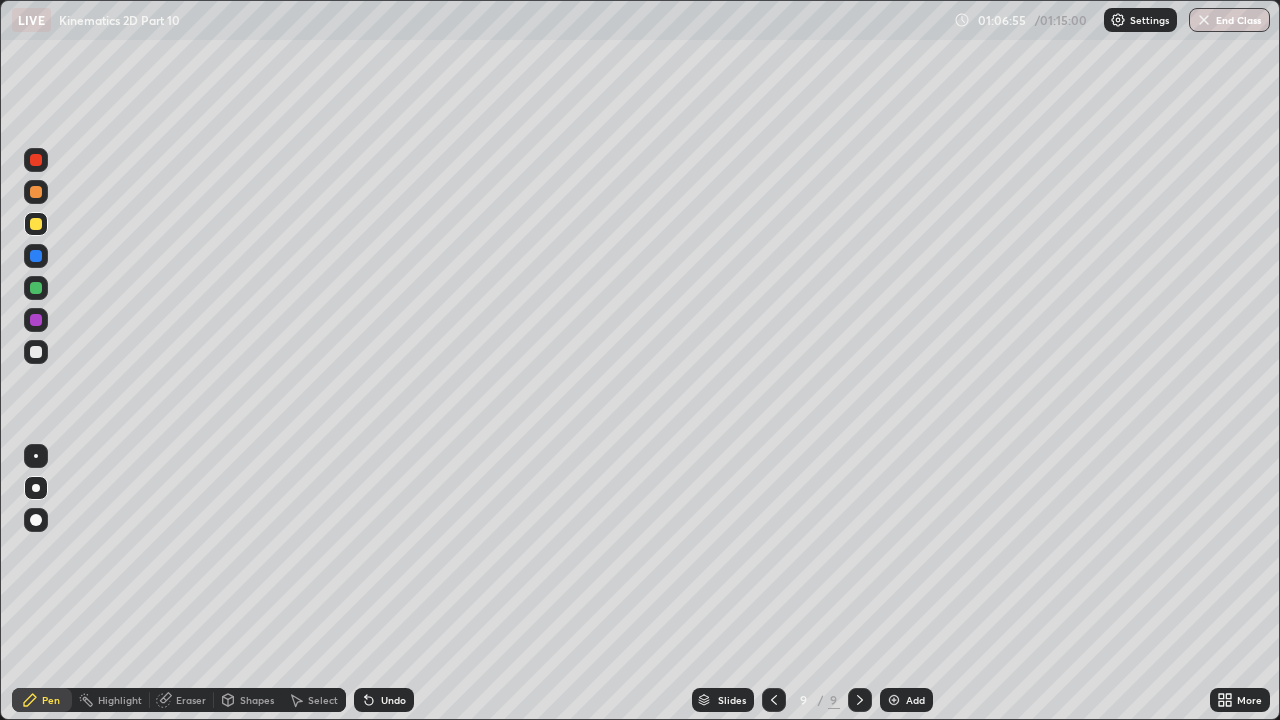 click at bounding box center [36, 192] 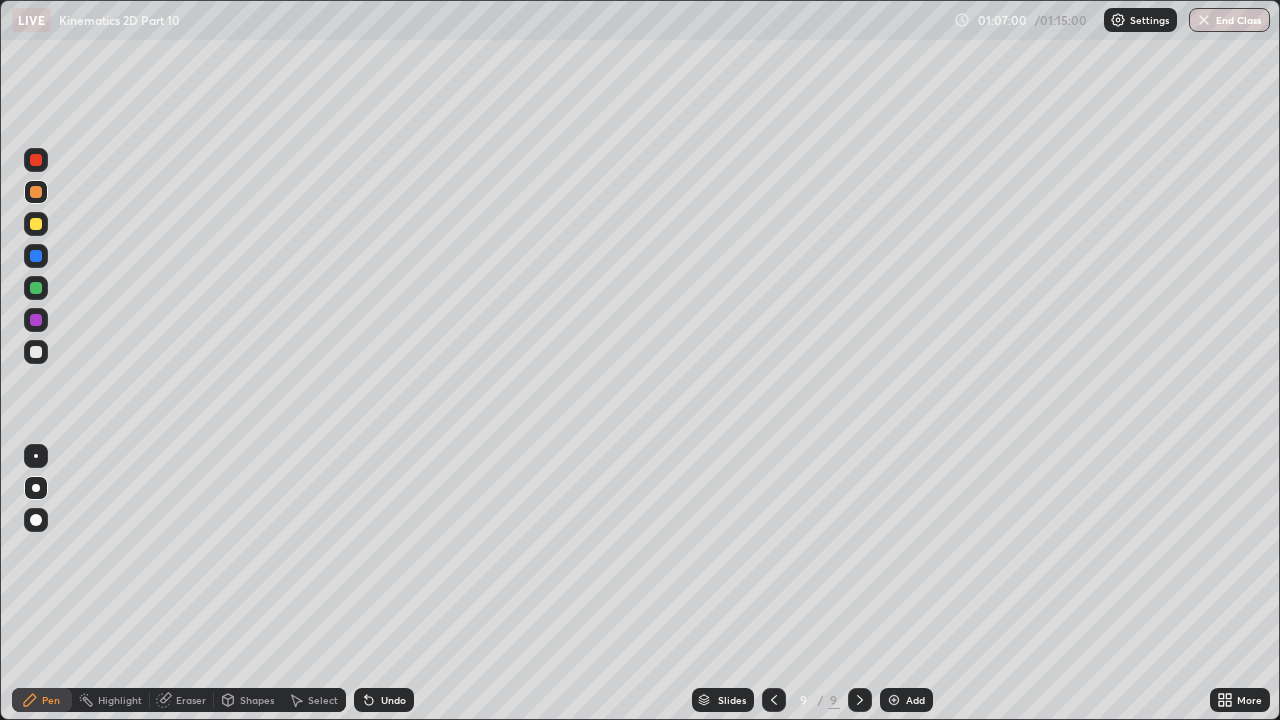 click on "Undo" at bounding box center (393, 700) 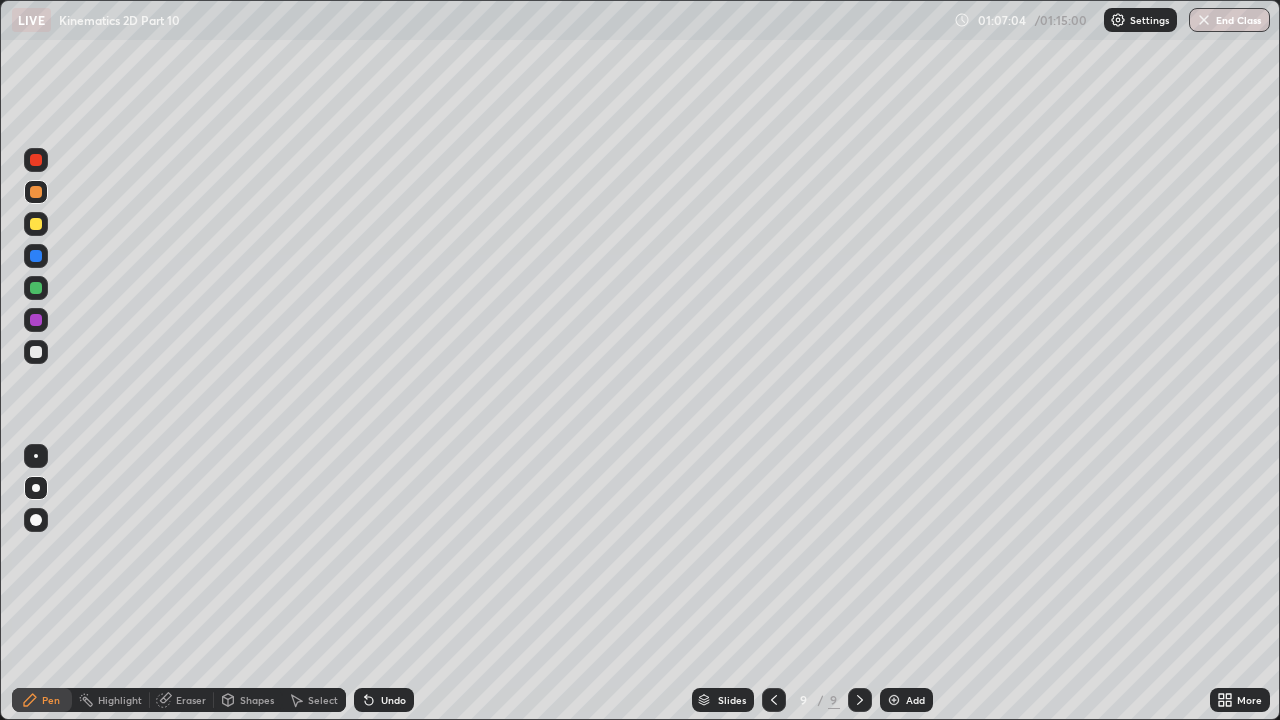 click at bounding box center [36, 224] 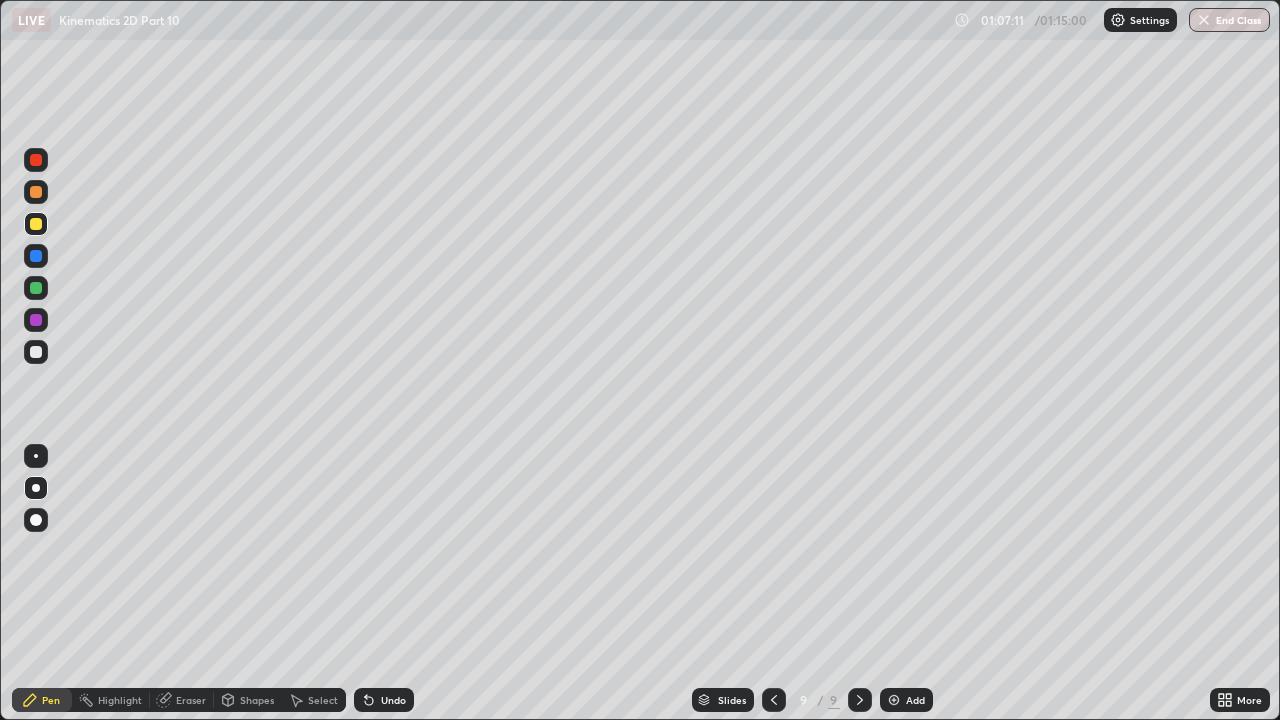 click at bounding box center [36, 256] 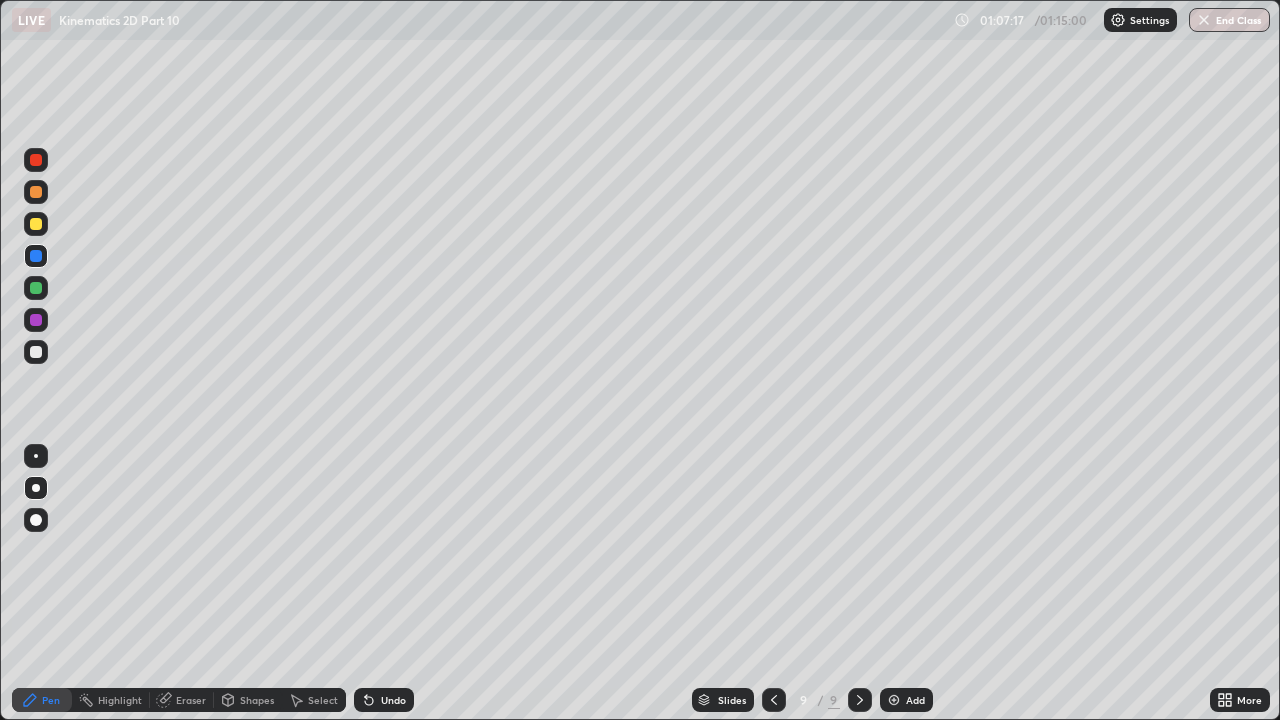 click 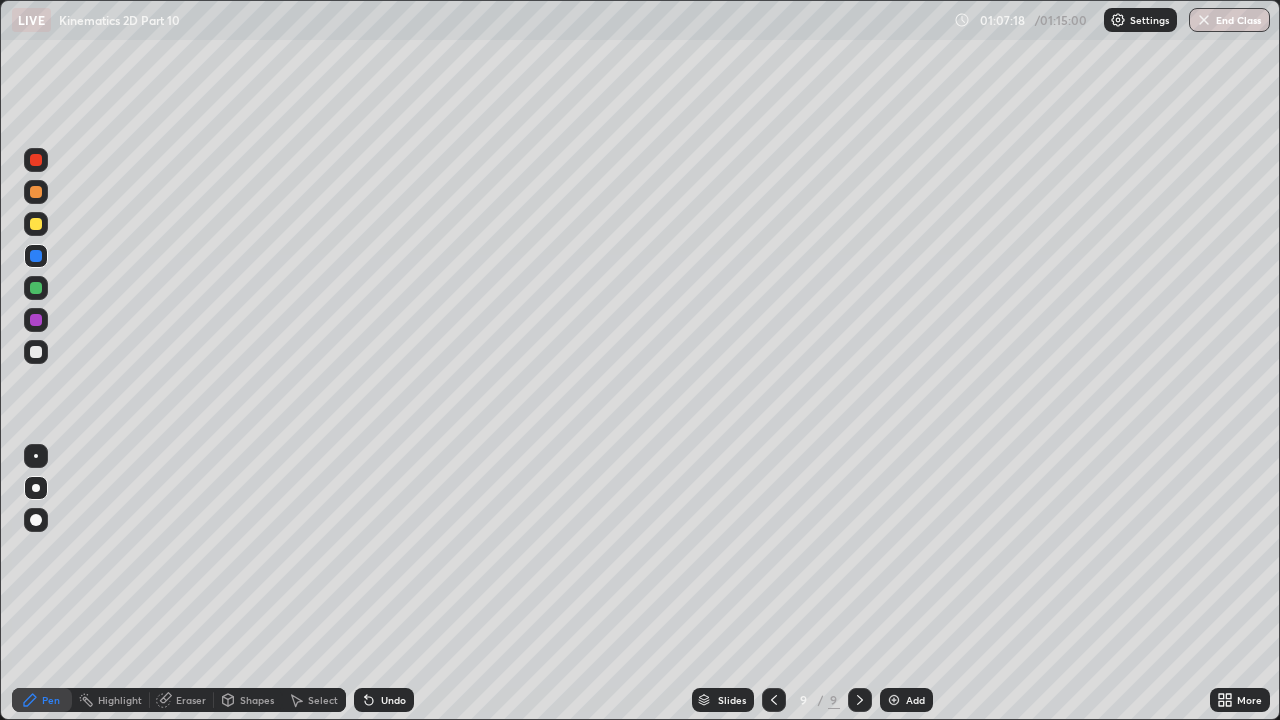 click on "Undo" at bounding box center (384, 700) 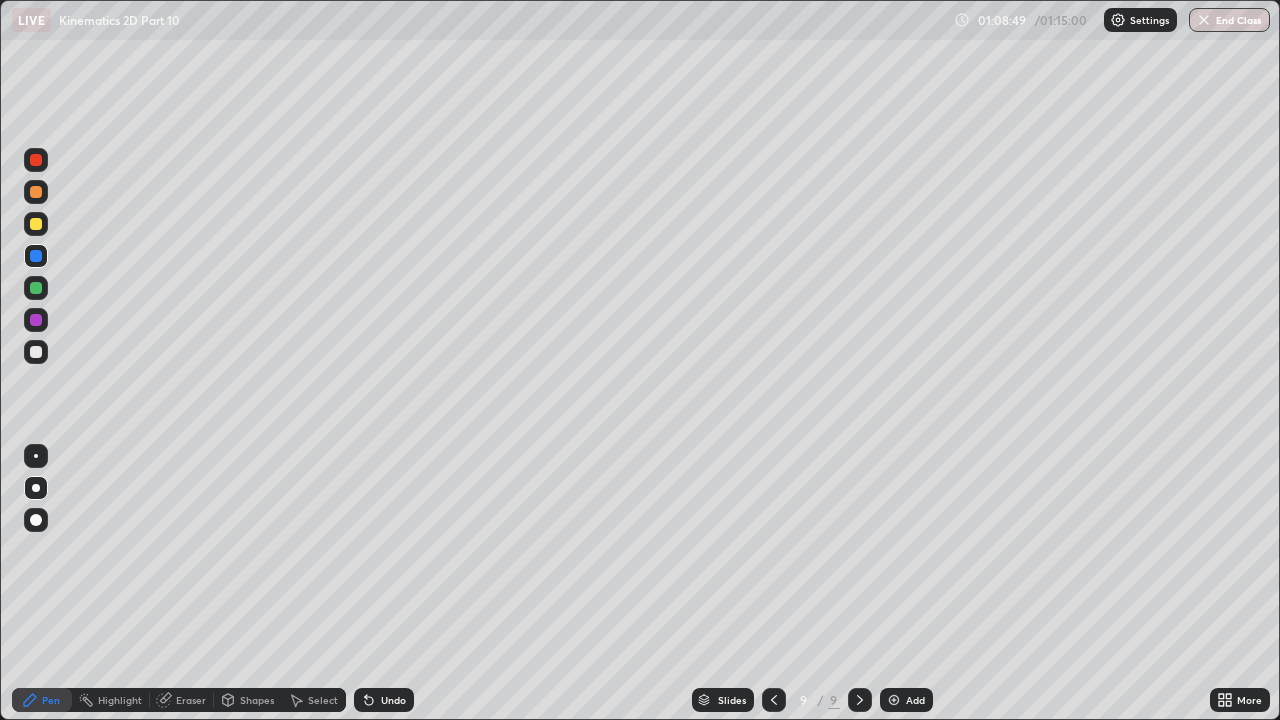 click at bounding box center (36, 224) 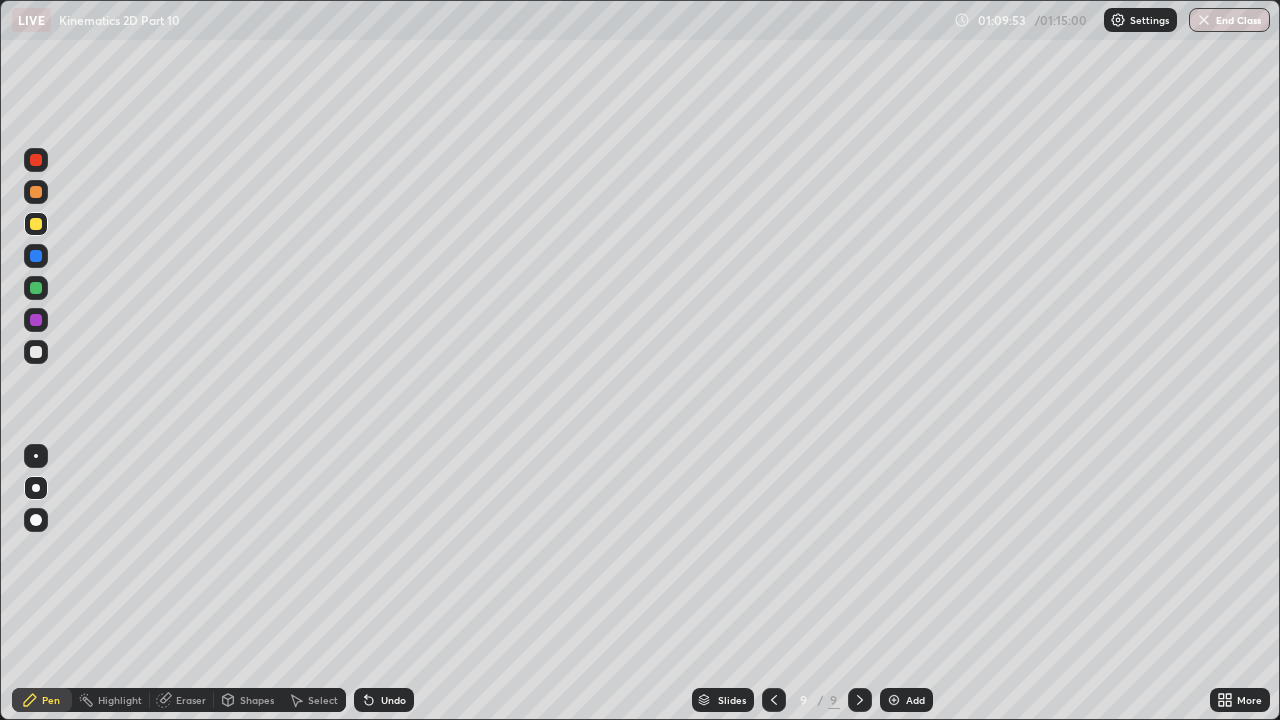 click at bounding box center (36, 256) 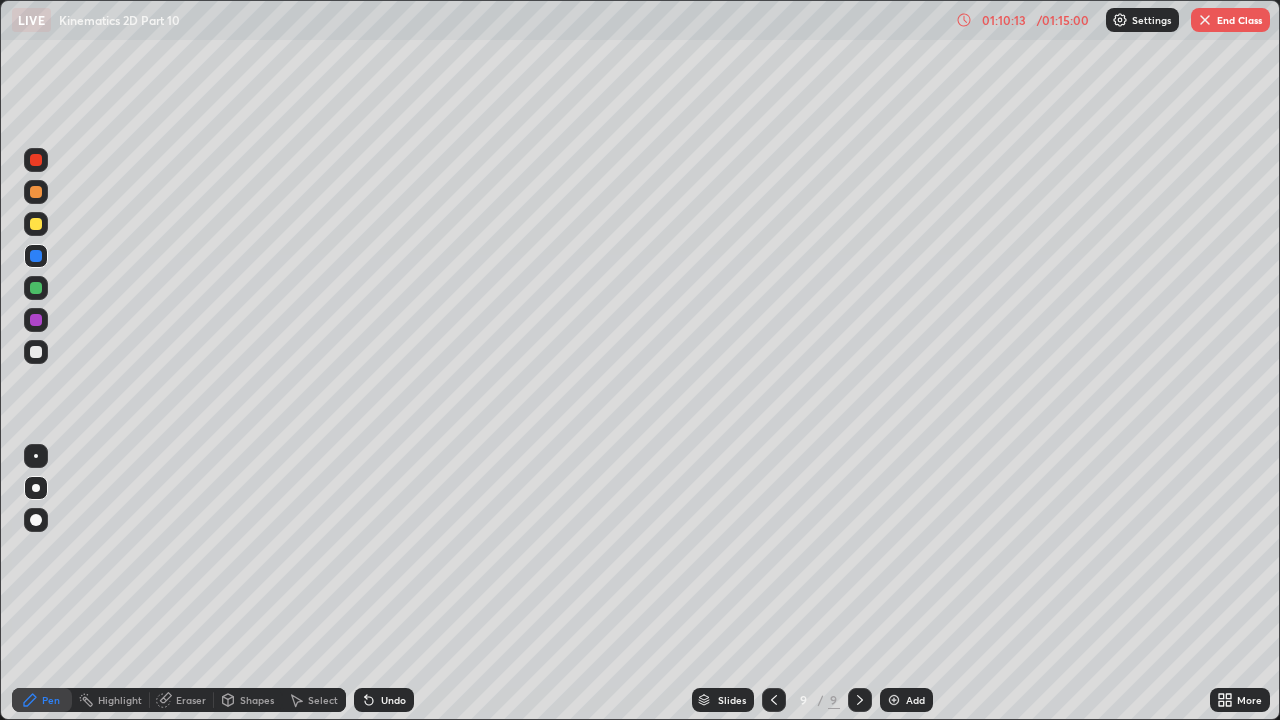 click at bounding box center (36, 352) 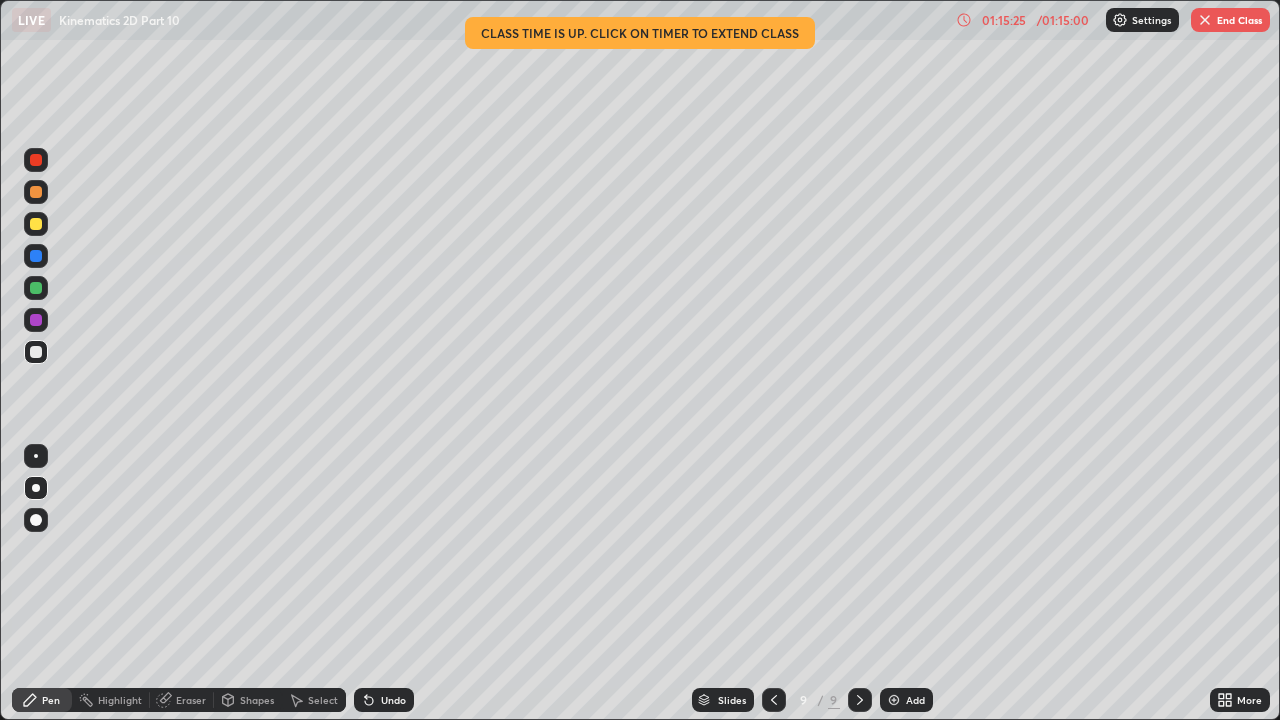 click on "End Class" at bounding box center (1230, 20) 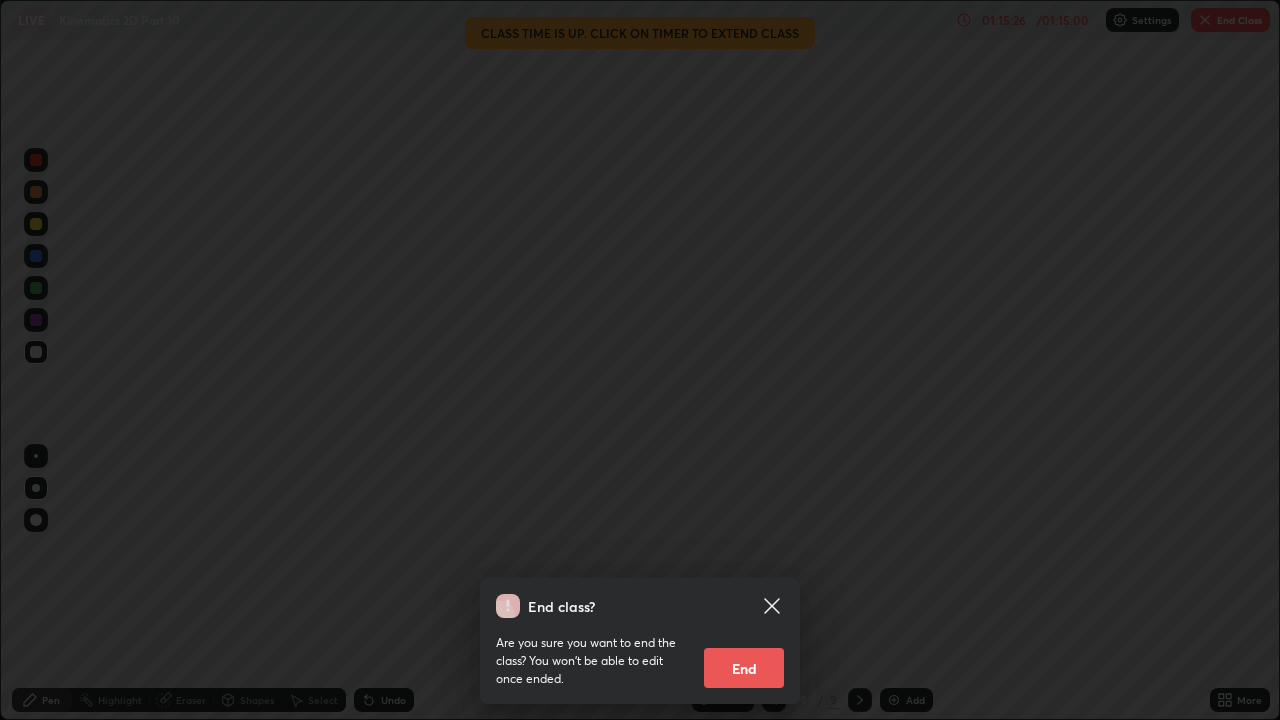 click on "End" at bounding box center [744, 668] 